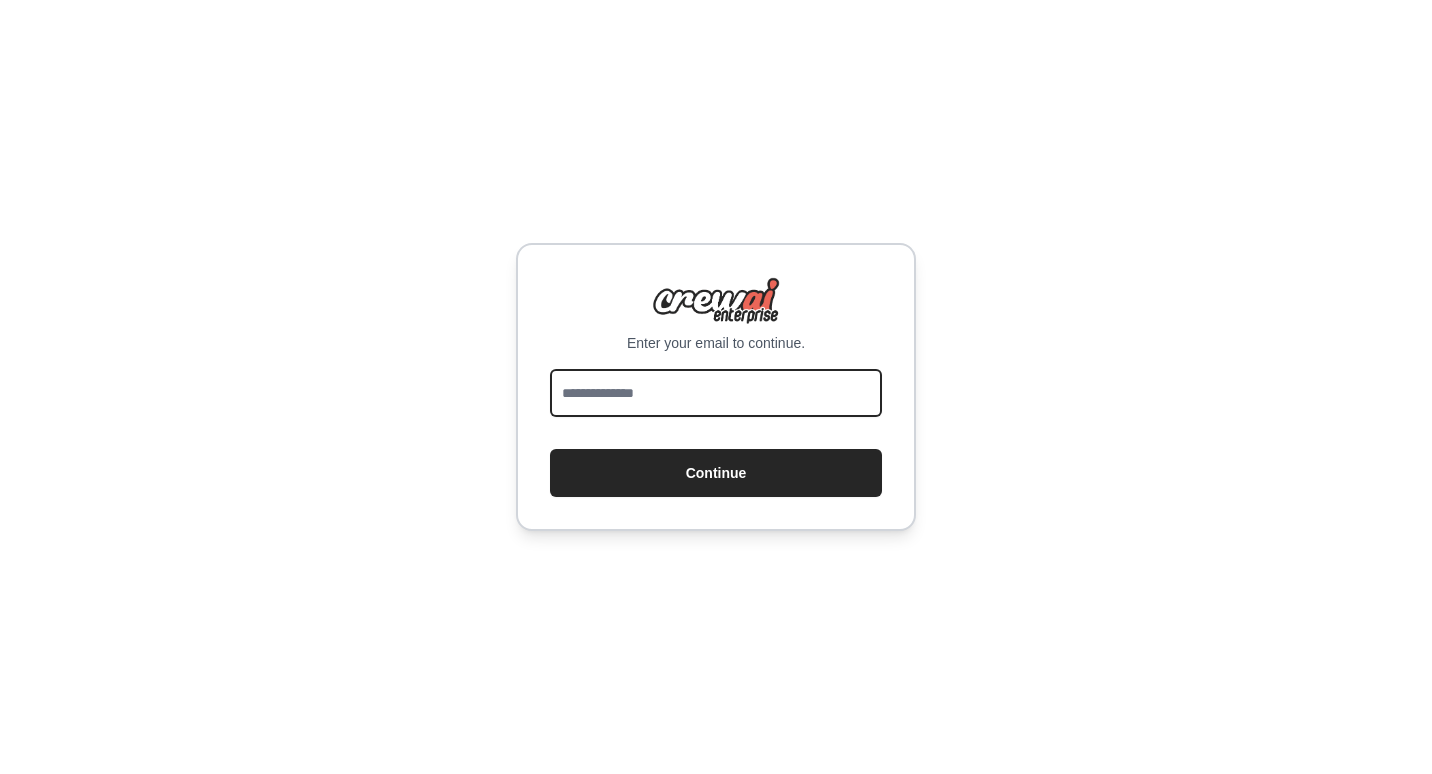 scroll, scrollTop: 0, scrollLeft: 0, axis: both 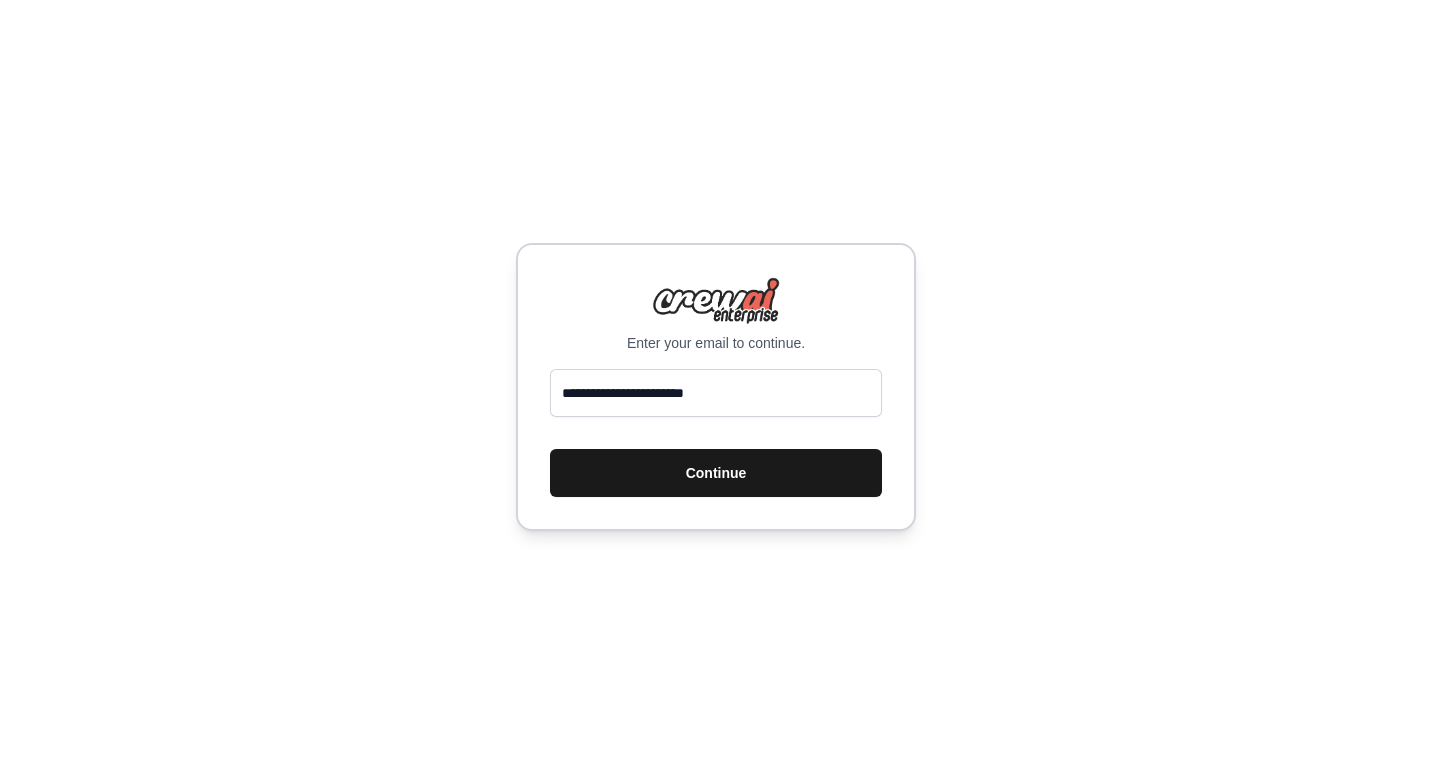 click on "Continue" at bounding box center (716, 473) 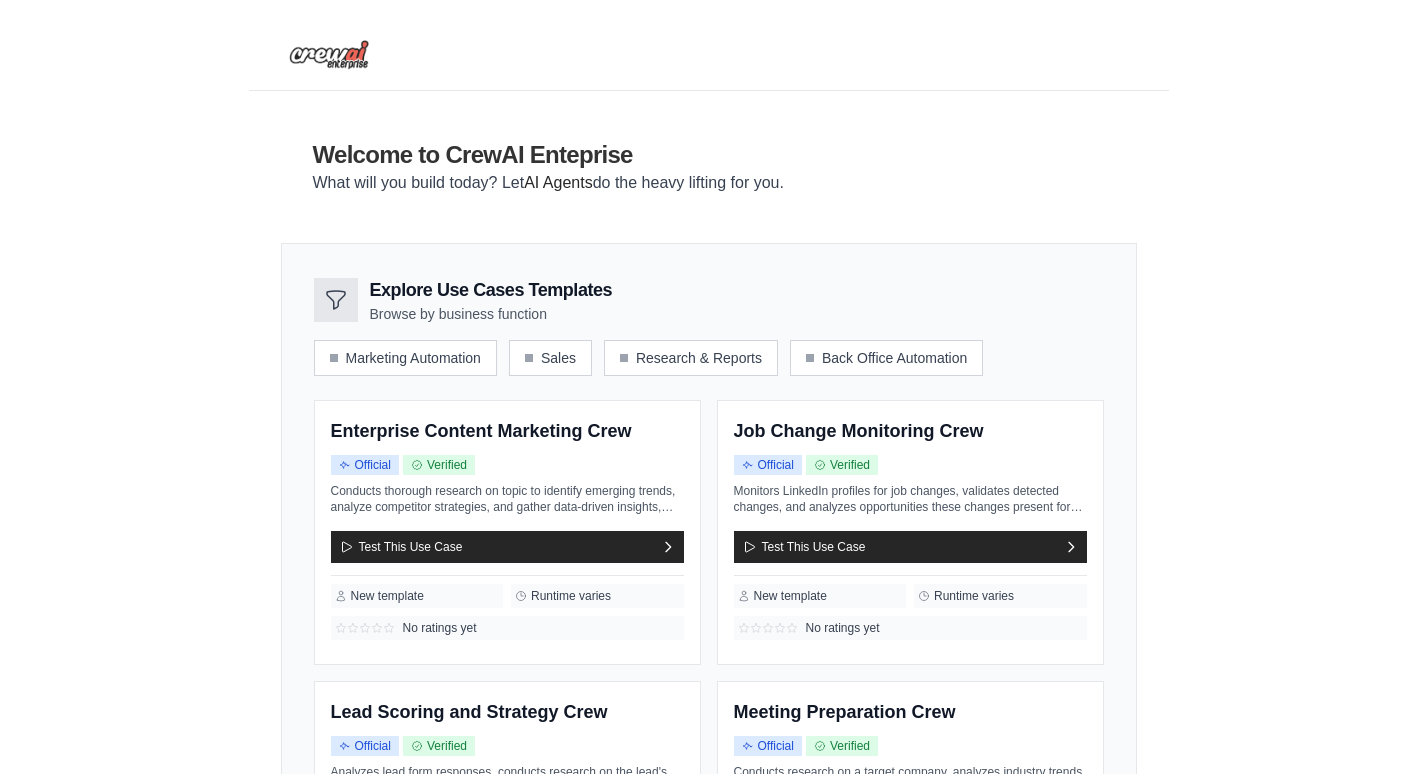 scroll, scrollTop: 0, scrollLeft: 0, axis: both 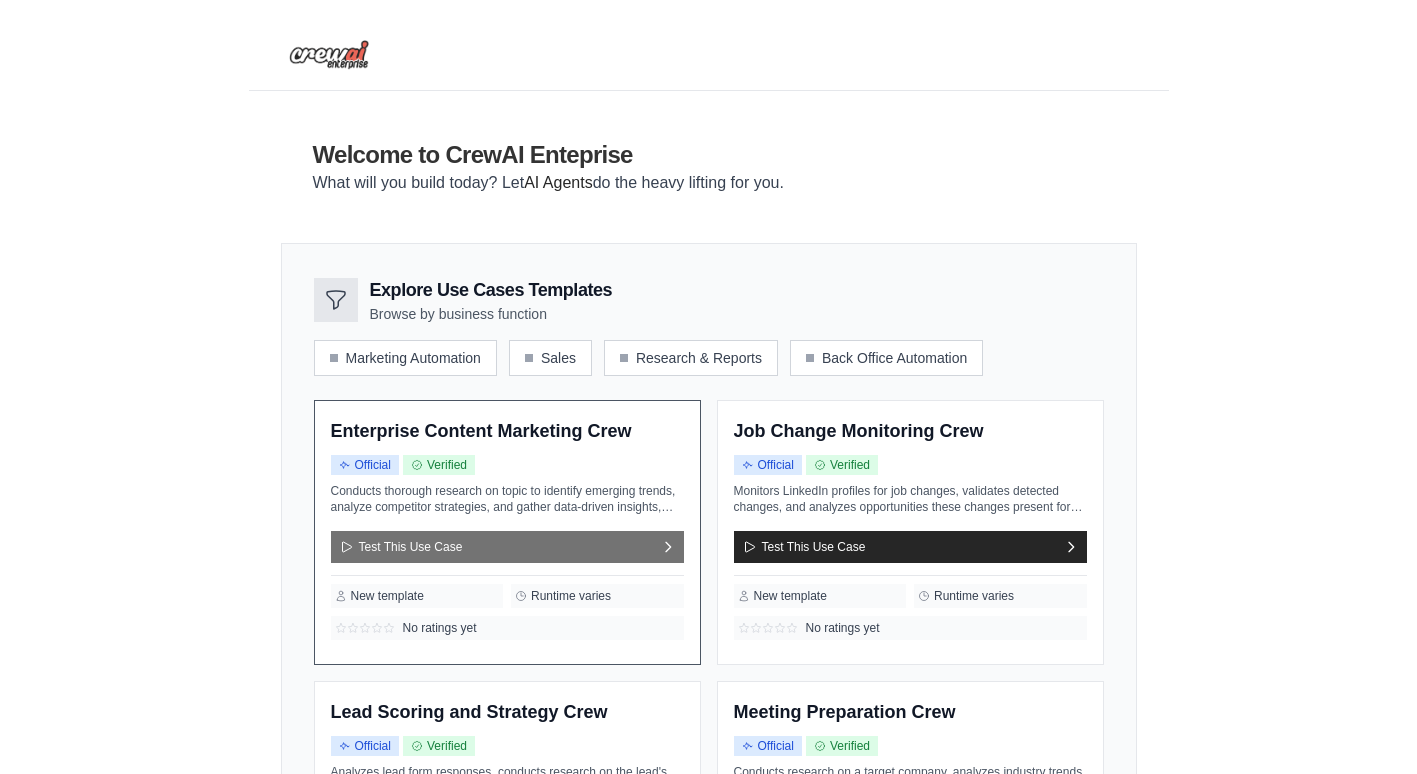 click on "Test This Use Case" at bounding box center (507, 547) 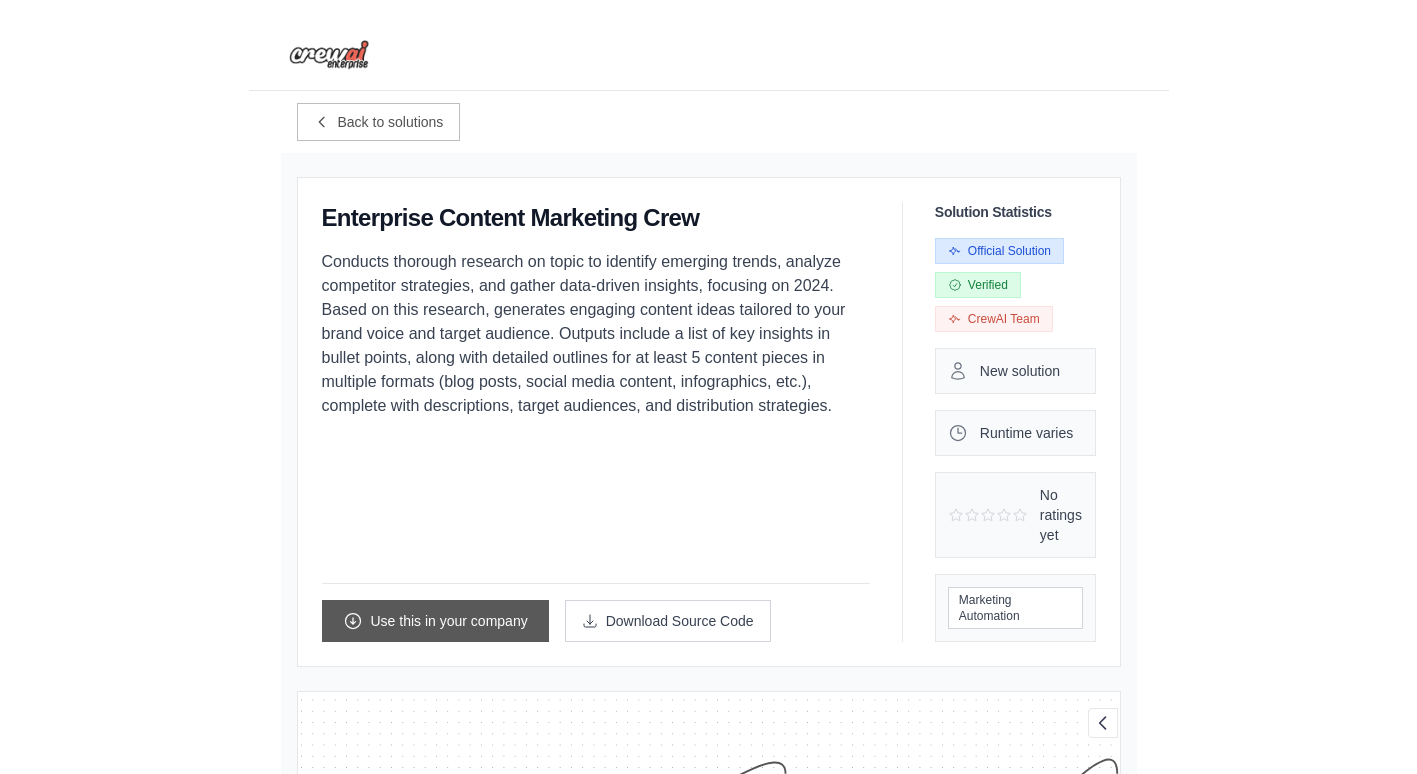 scroll, scrollTop: 28, scrollLeft: 0, axis: vertical 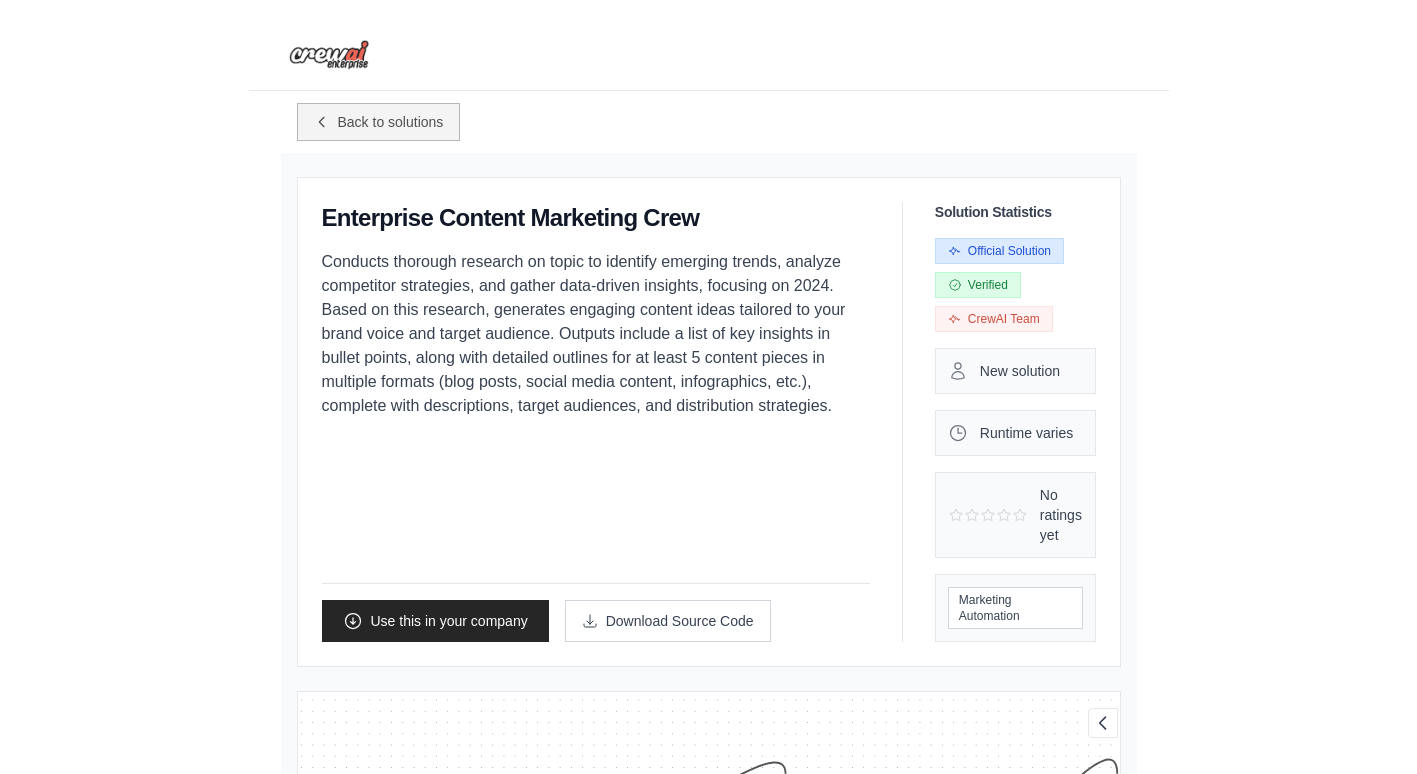 click on "Back to solutions" at bounding box center (391, 122) 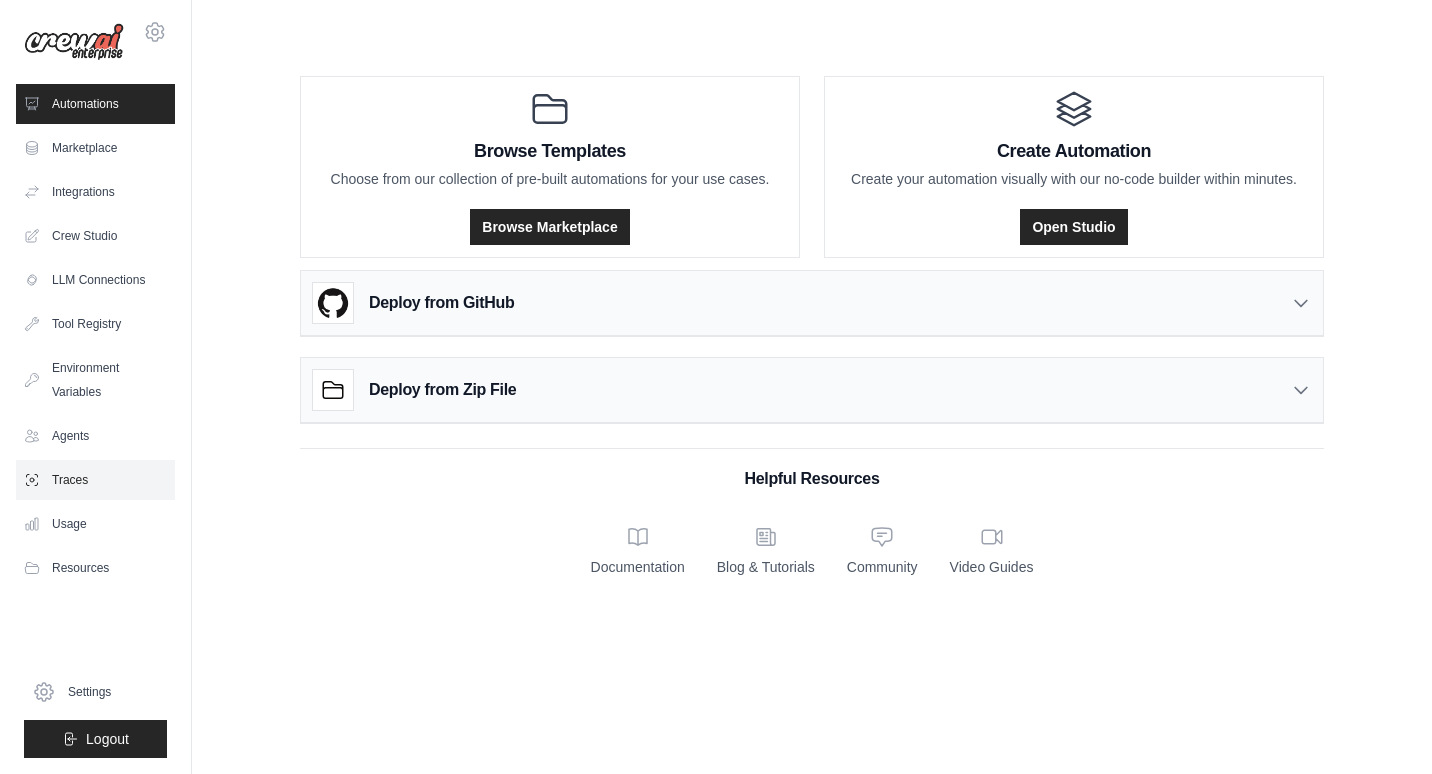 click on "Traces" at bounding box center (95, 480) 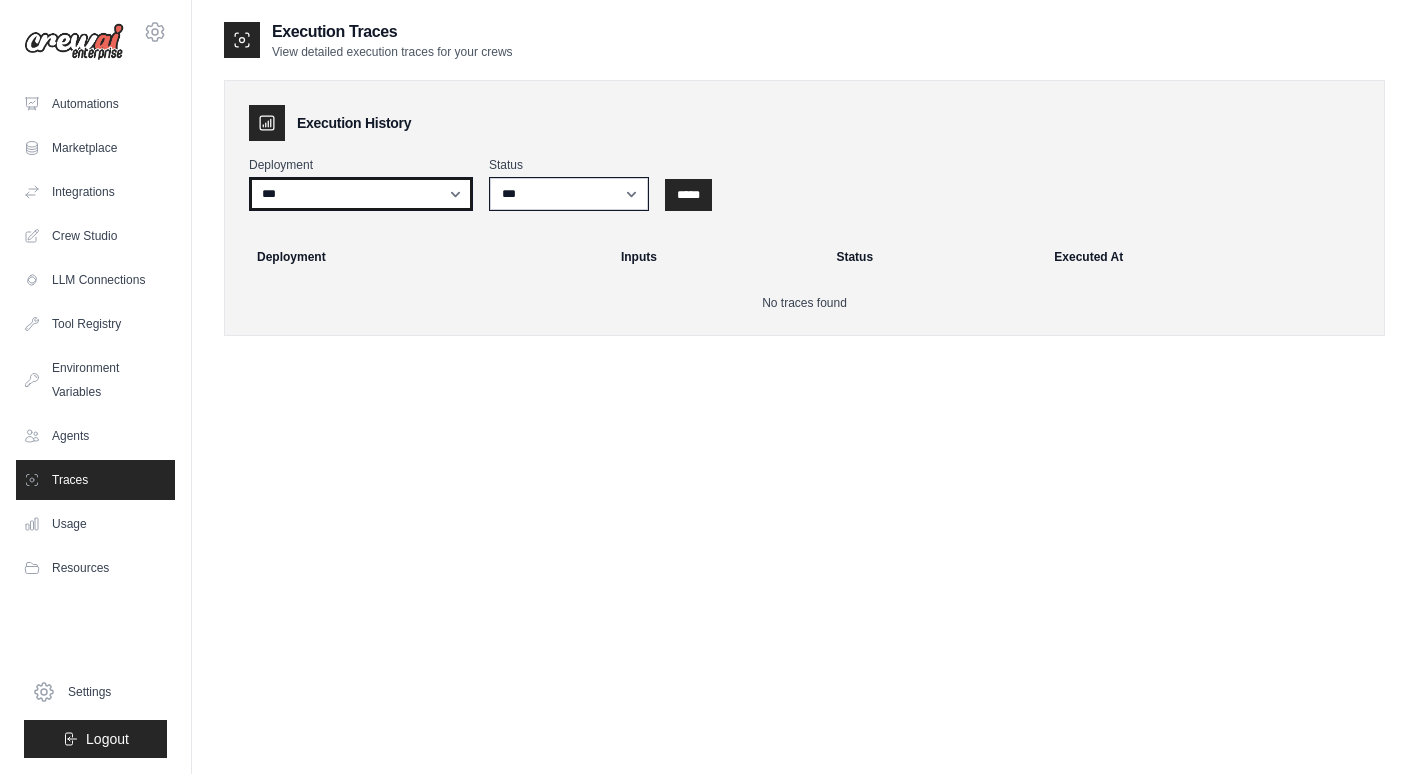 click on "***" at bounding box center [361, 194] 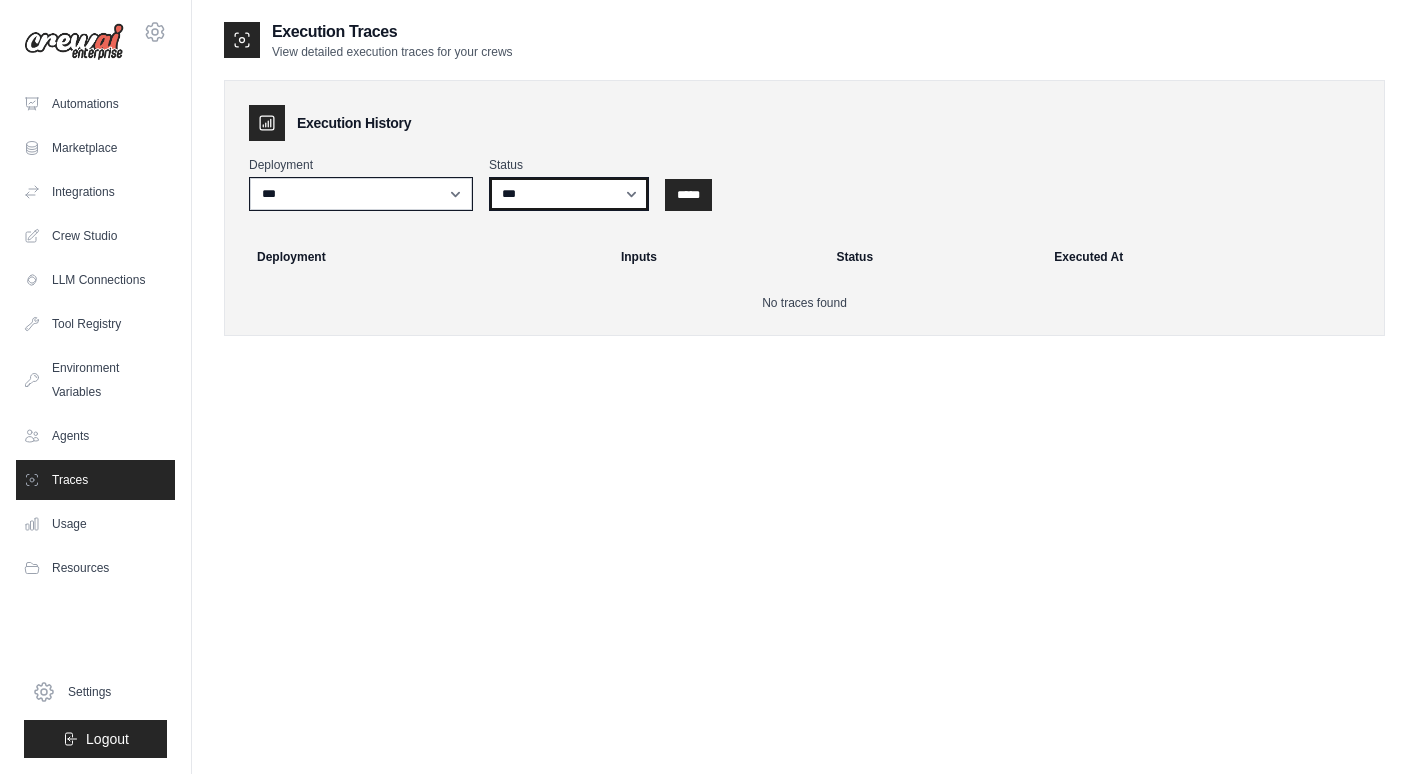 click on "***
*********
*******
*****" at bounding box center [569, 194] 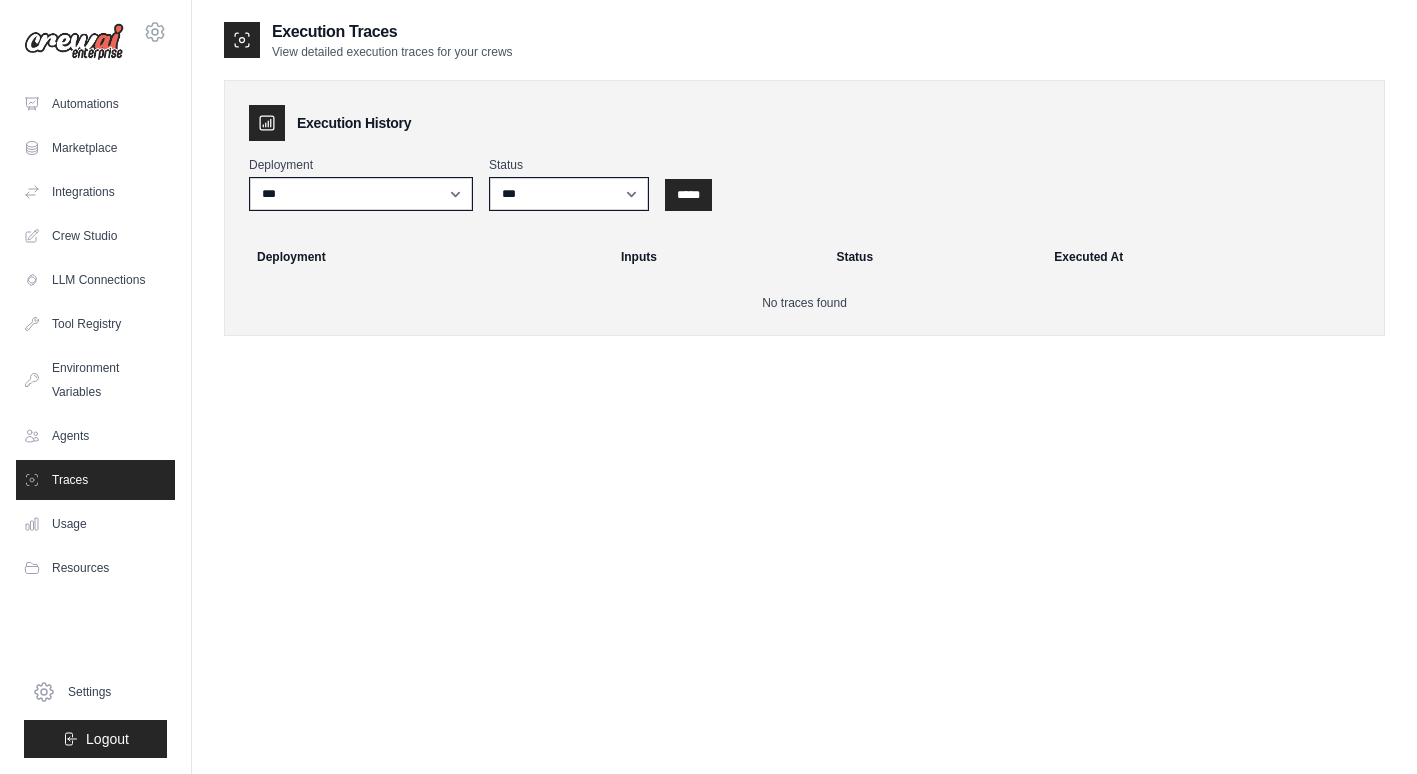 click on "Deployment
***
Status
***
*********
*******
*****
*****" at bounding box center [804, 184] 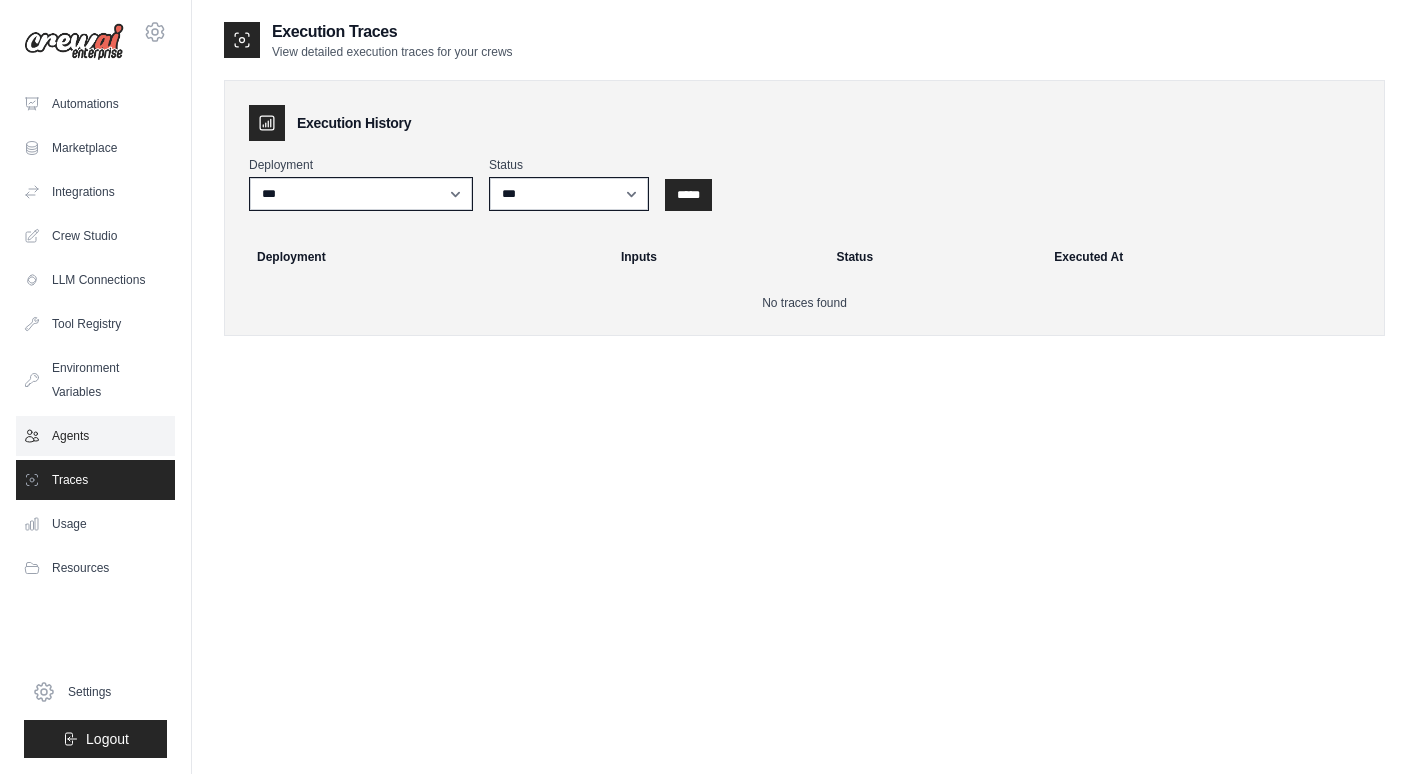 click on "Agents" at bounding box center [95, 436] 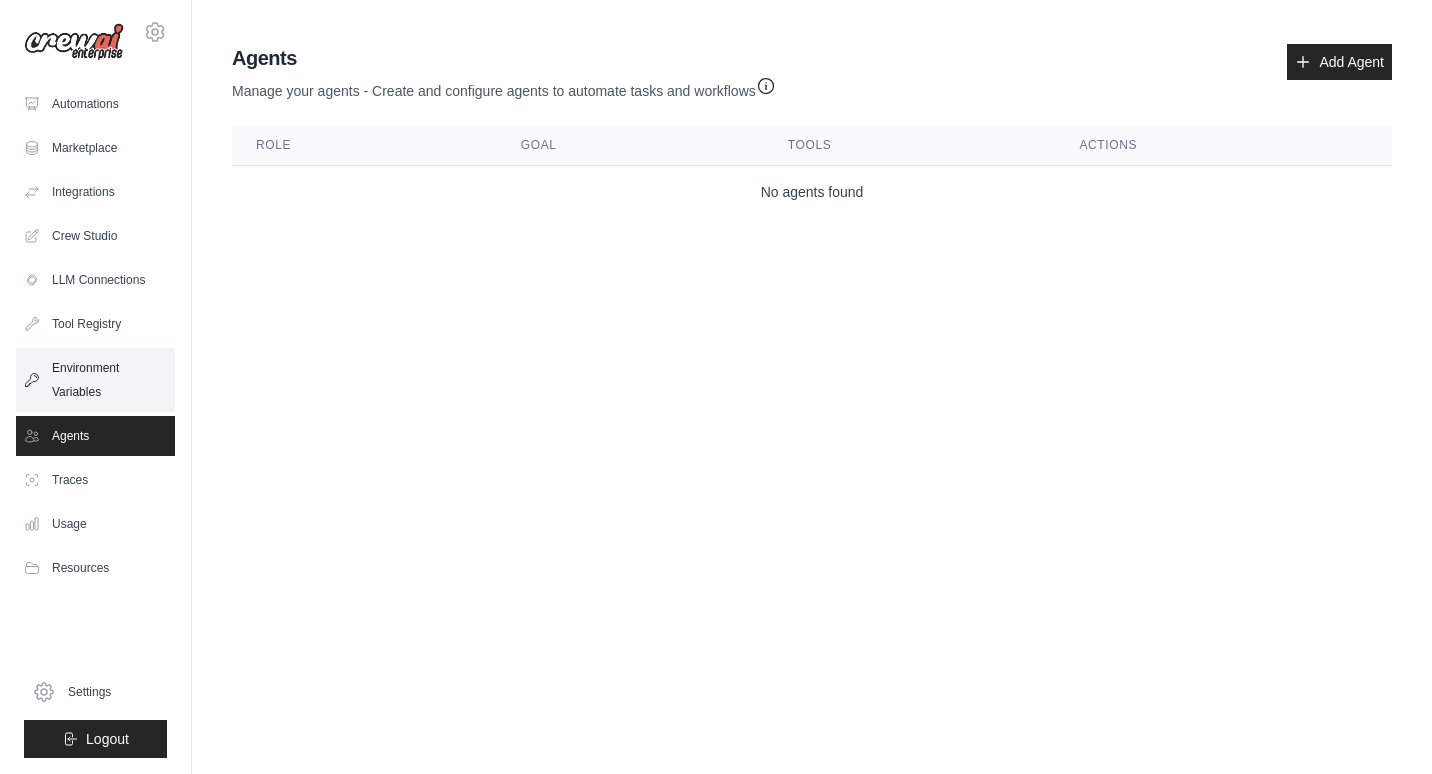 click on "Environment Variables" at bounding box center (95, 380) 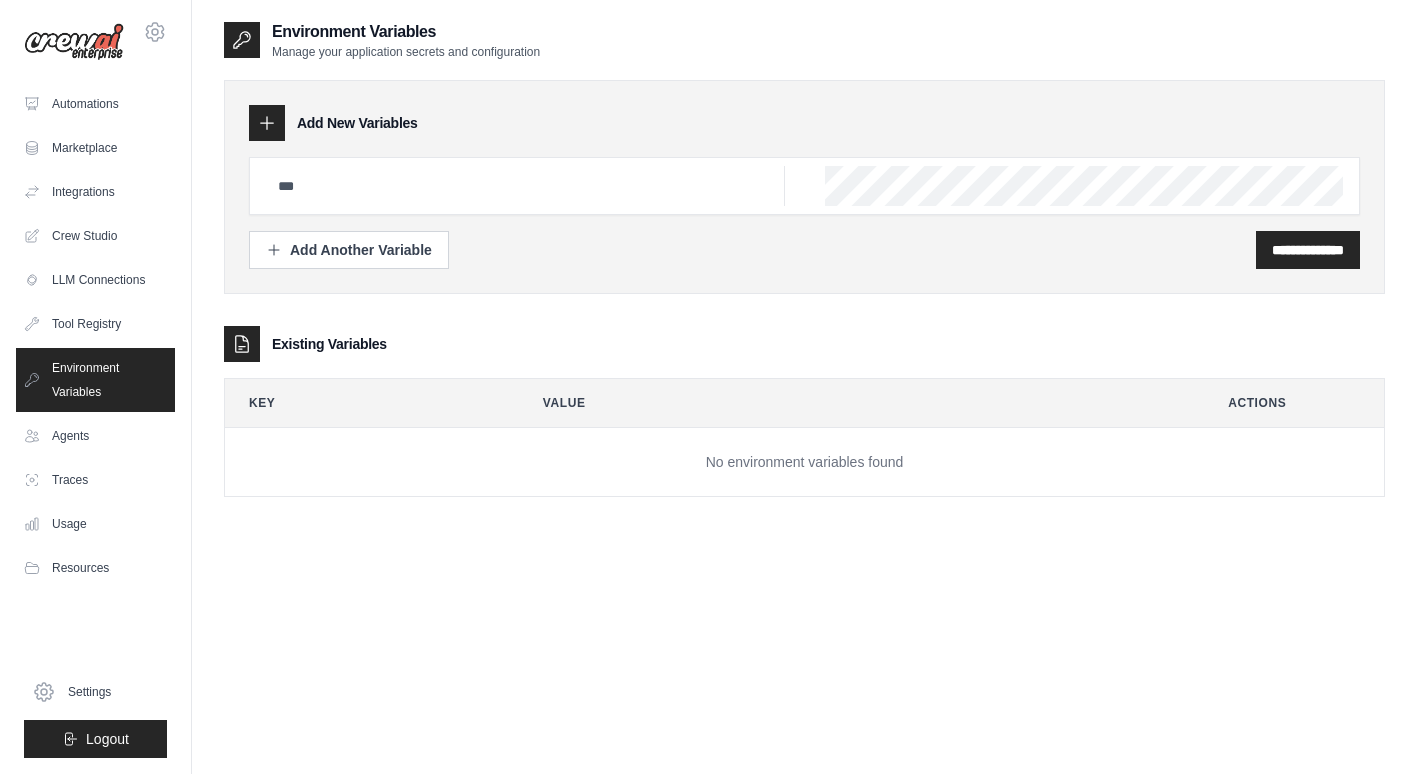 click on "Environment Variables" at bounding box center (95, 380) 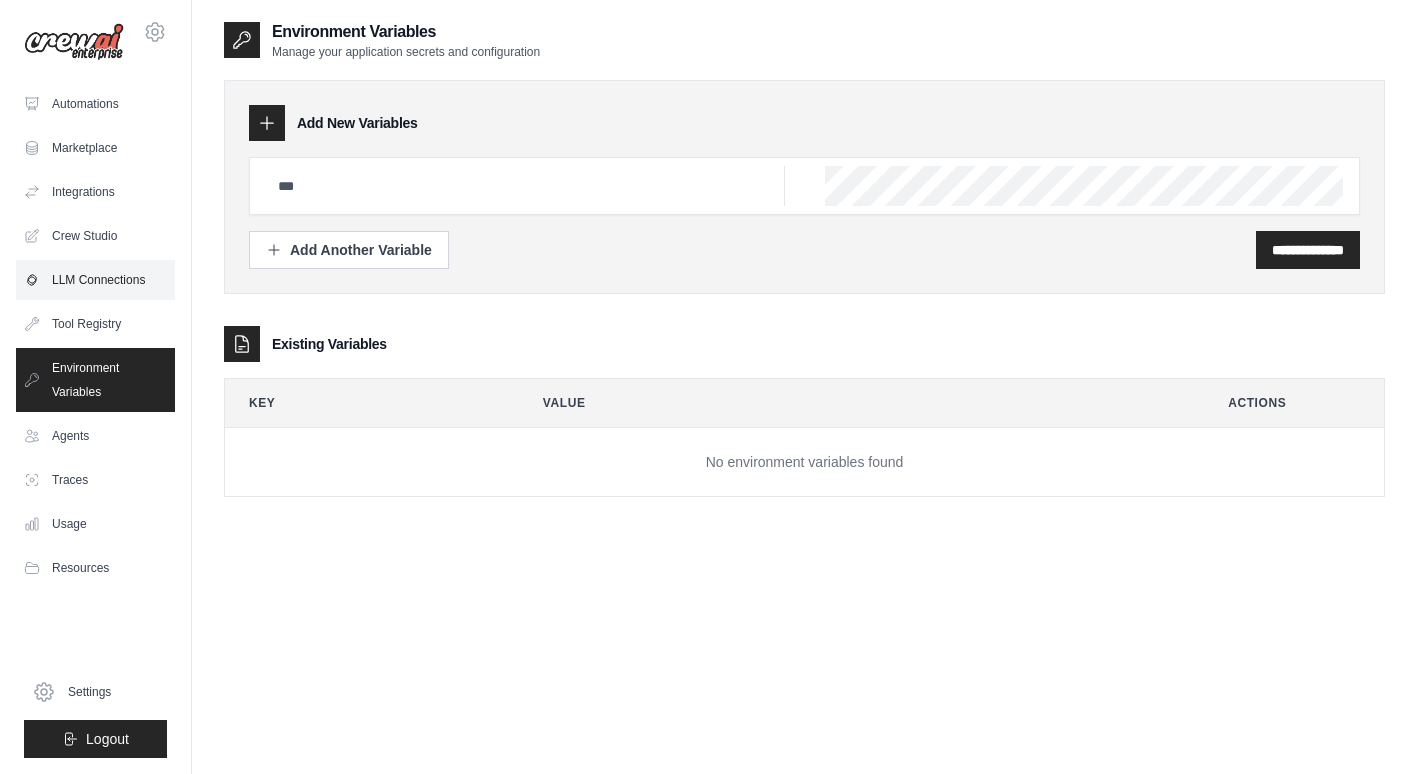 click on "LLM Connections" at bounding box center (95, 280) 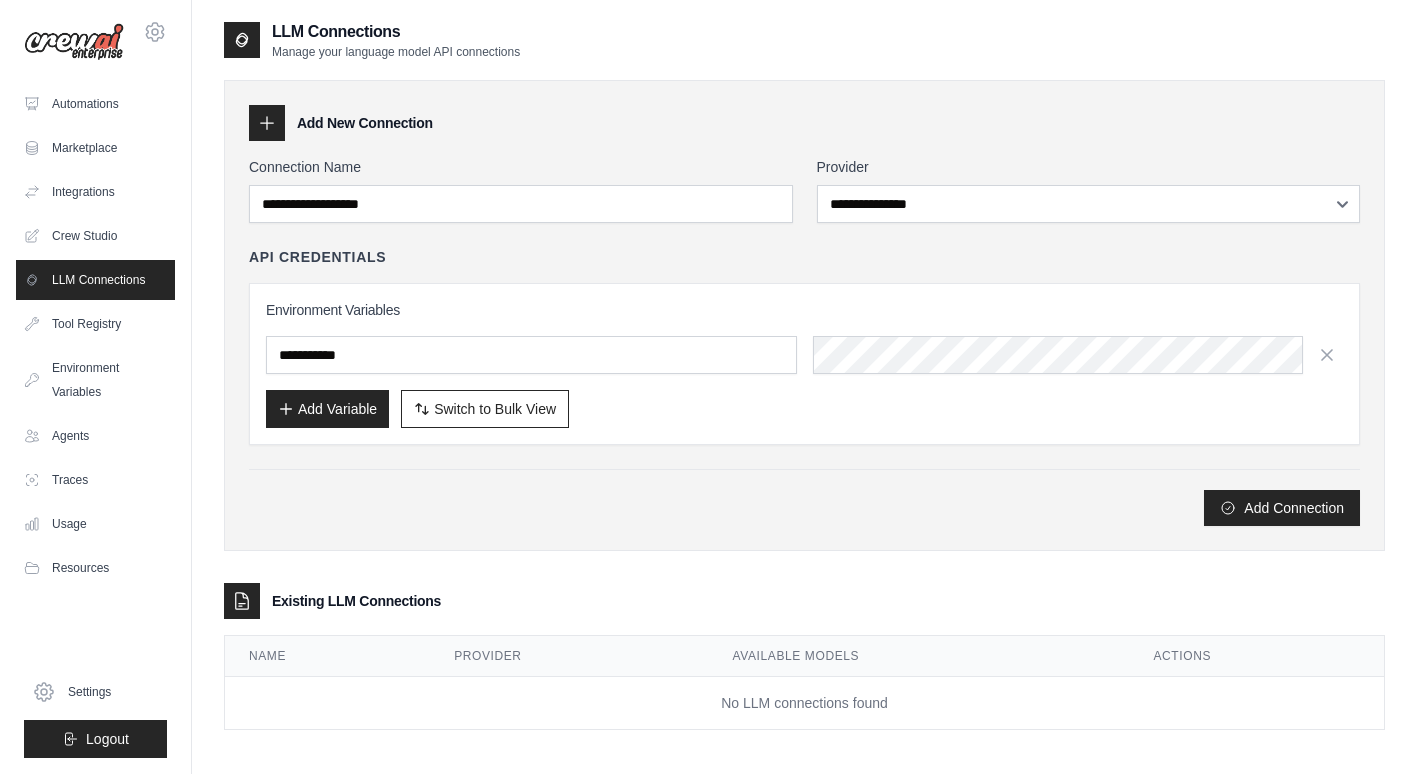 click on "**********" at bounding box center (804, 341) 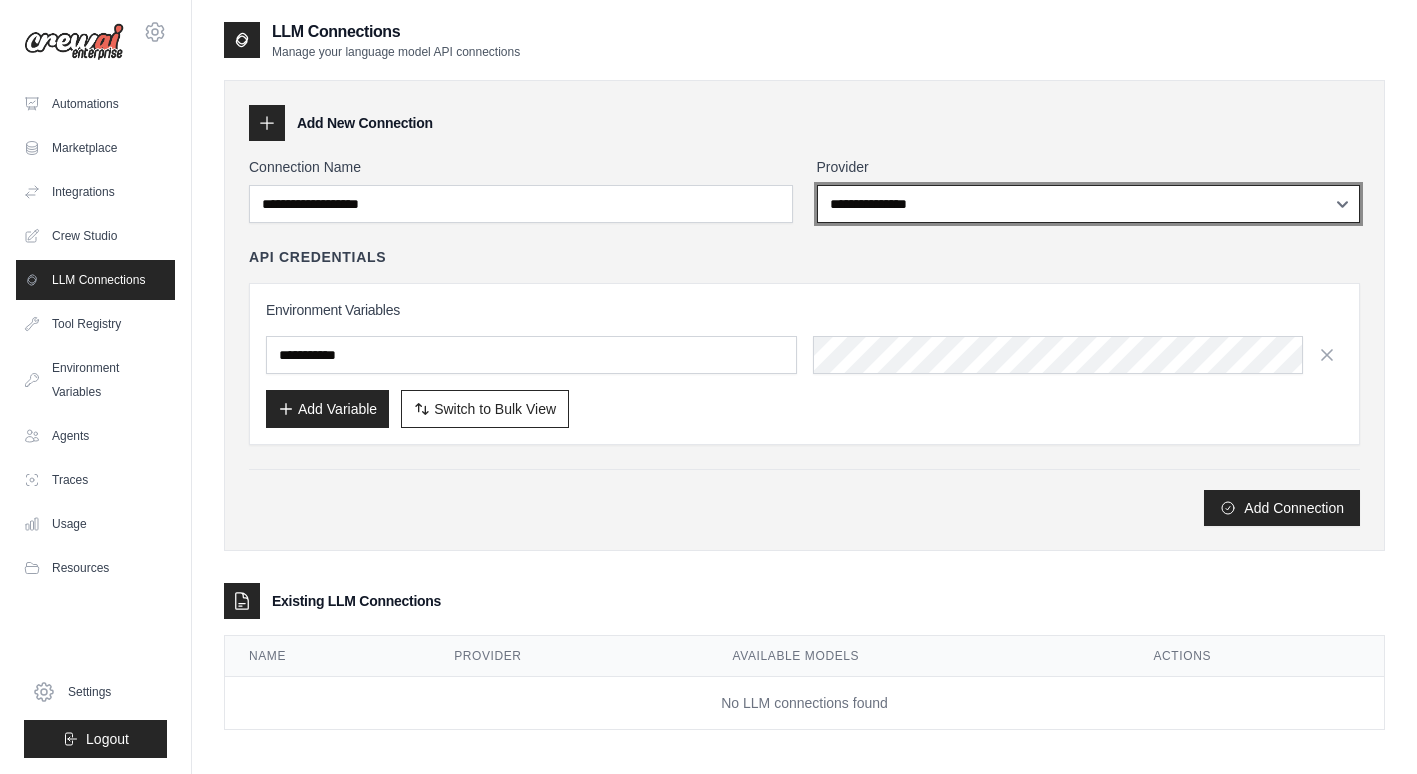 click on "**********" at bounding box center [1089, 204] 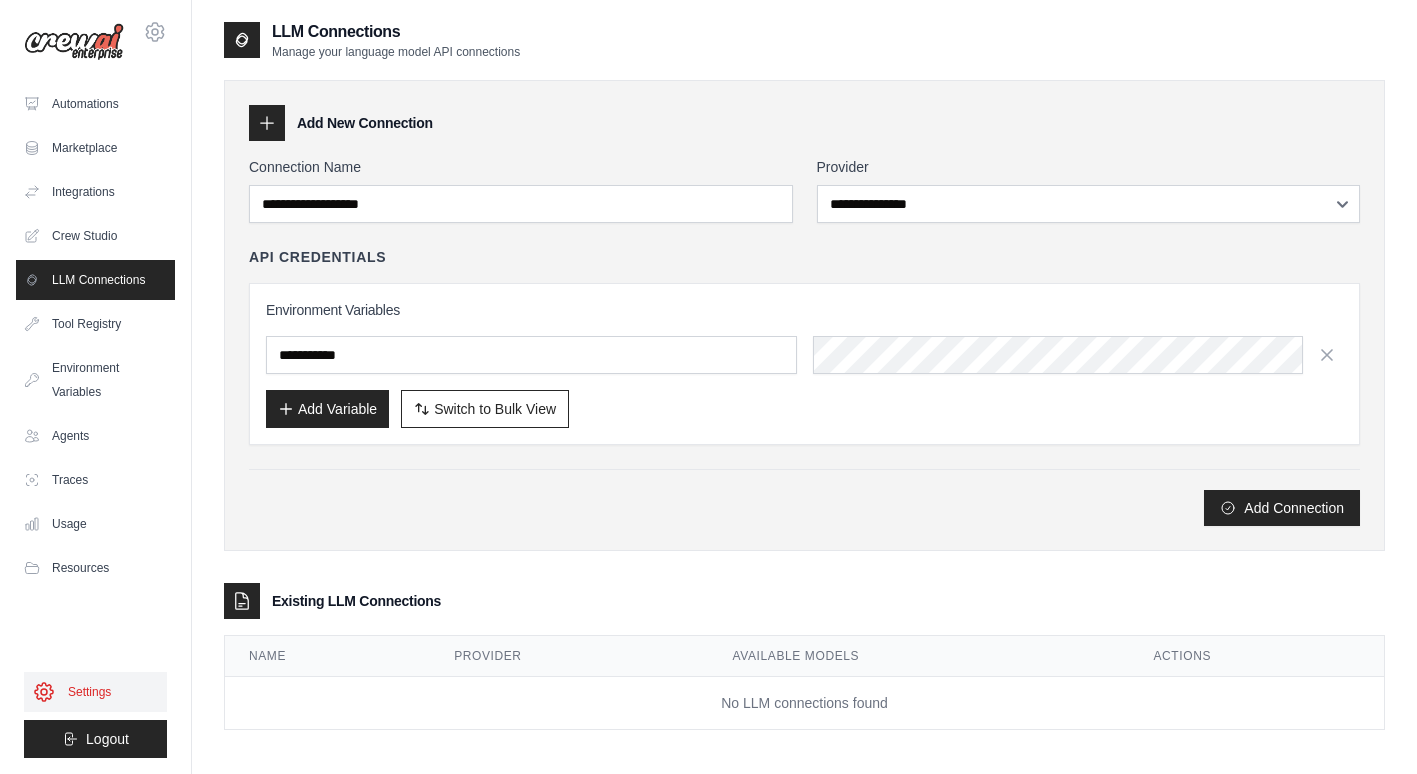 click on "Settings" at bounding box center (95, 692) 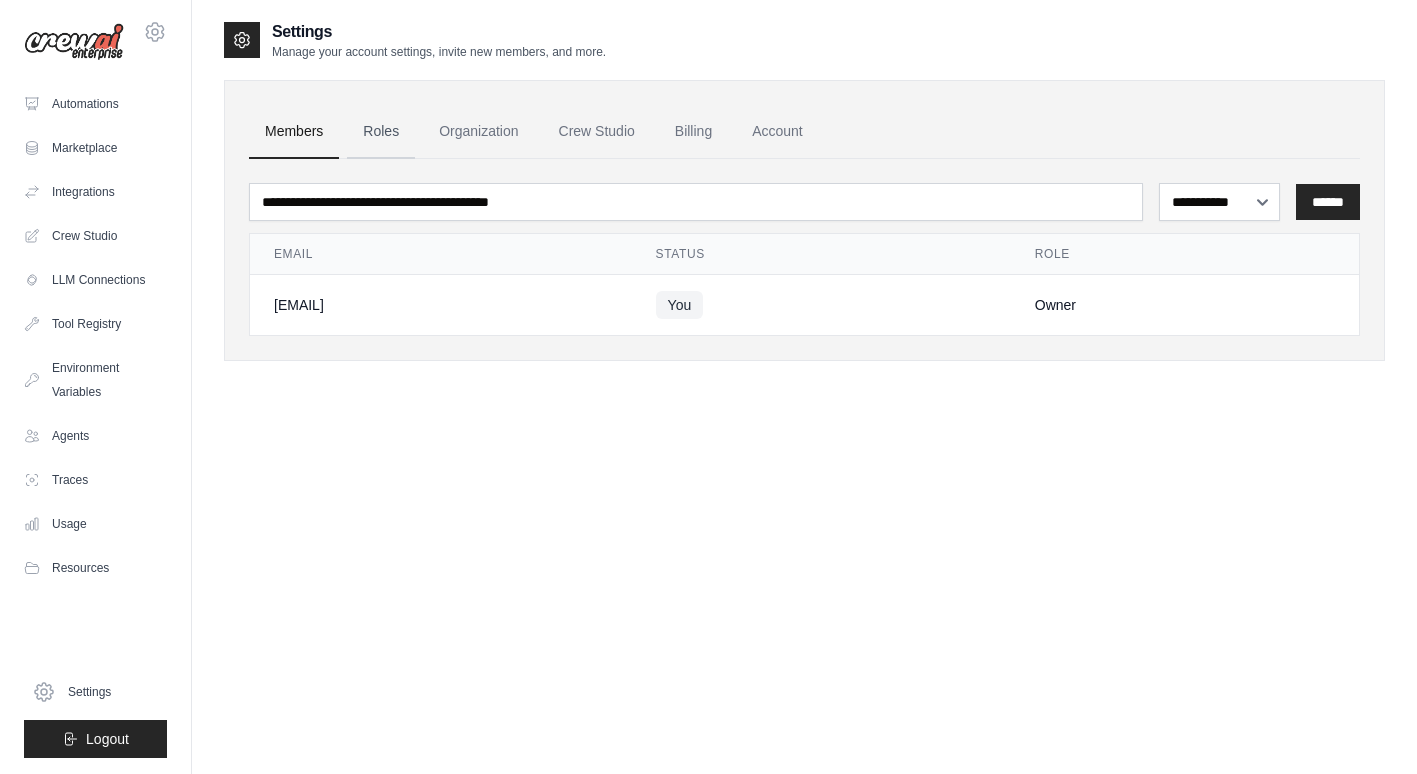 click on "Roles" at bounding box center (381, 132) 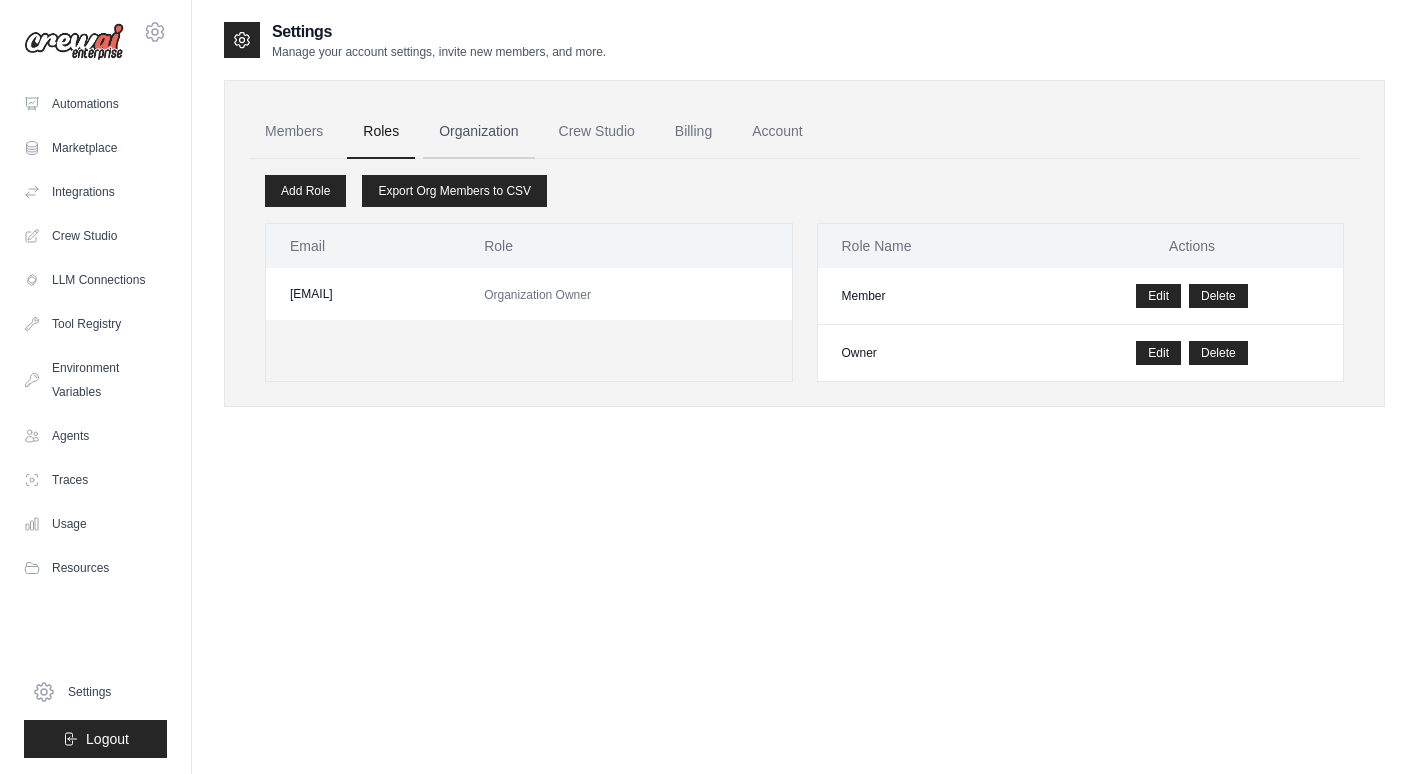 click on "Organization" at bounding box center (478, 132) 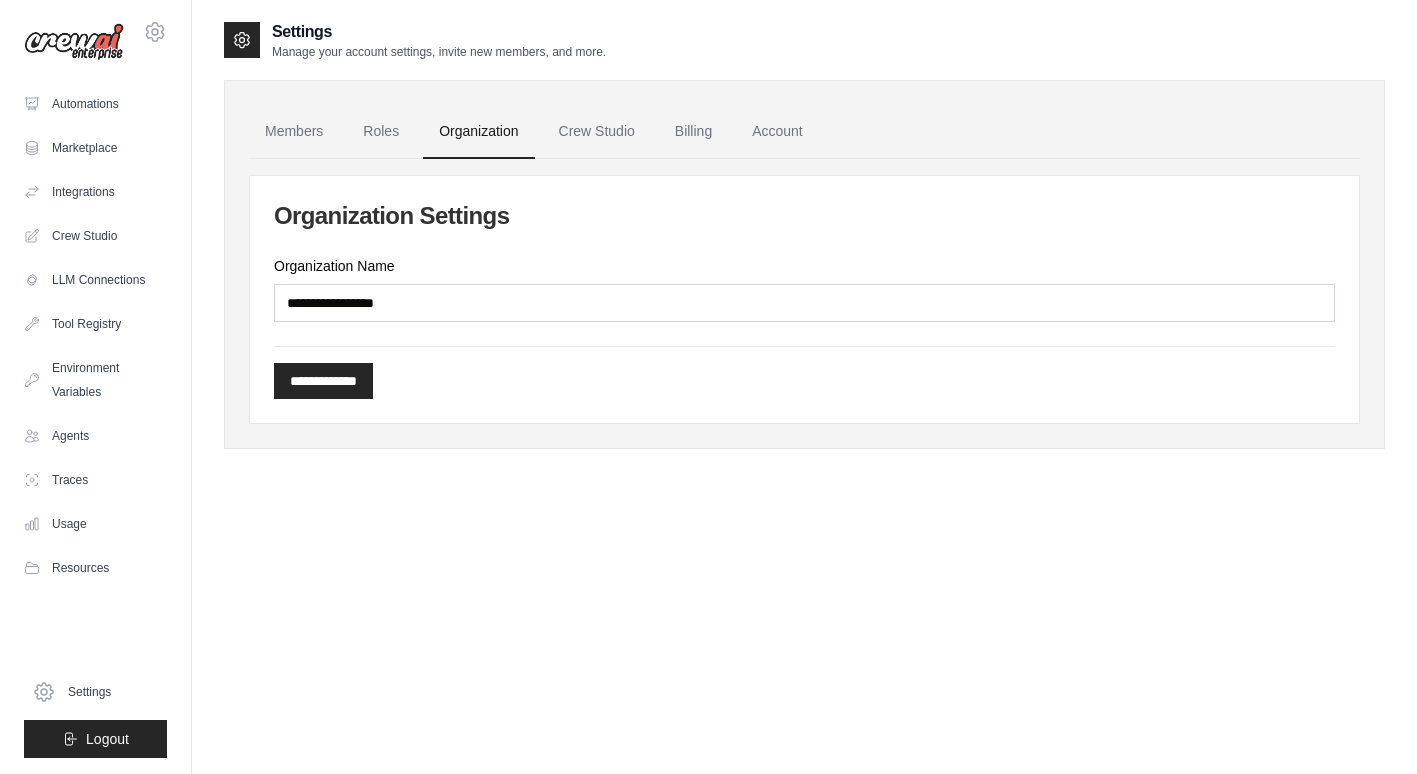 click on "Members
Roles
Organization
Crew Studio
Billing
Account" at bounding box center [804, 132] 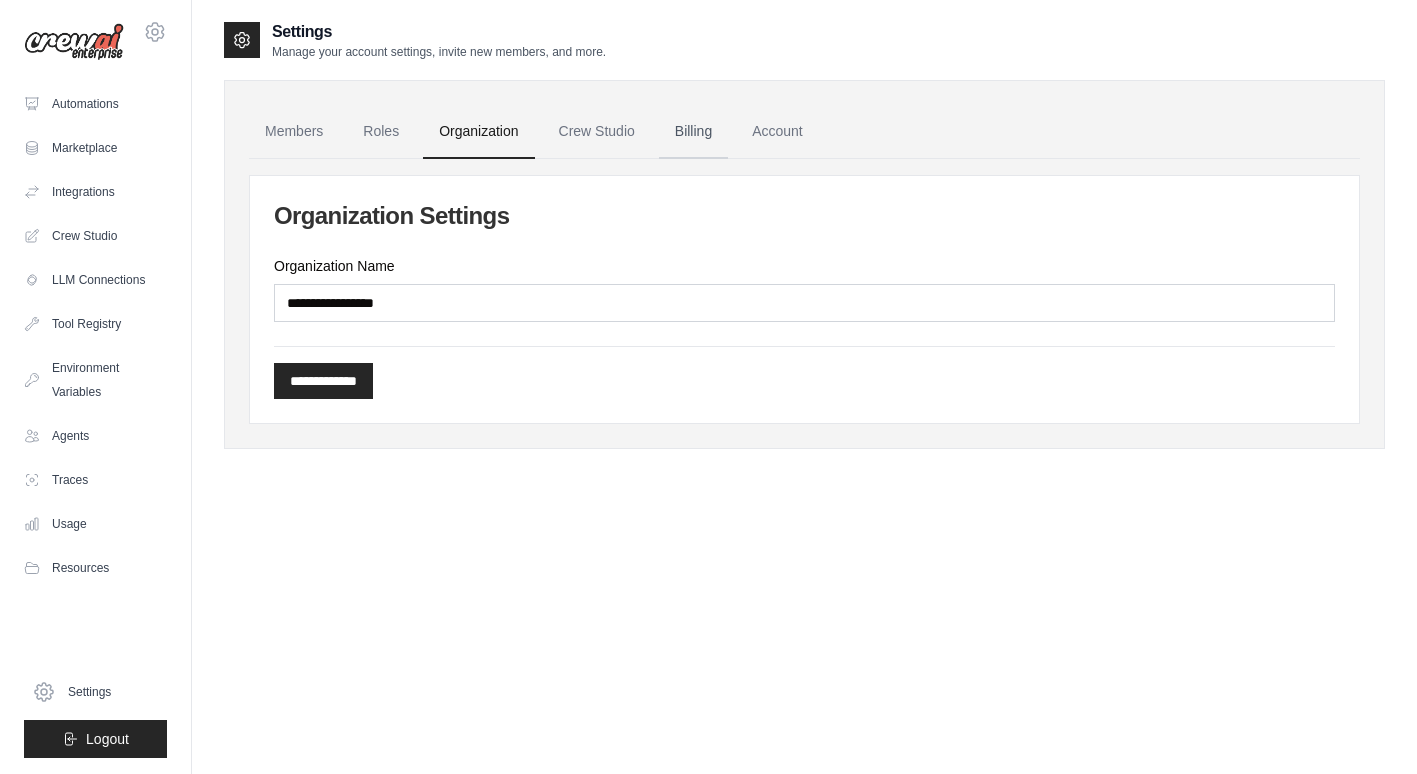 click on "Billing" at bounding box center [693, 132] 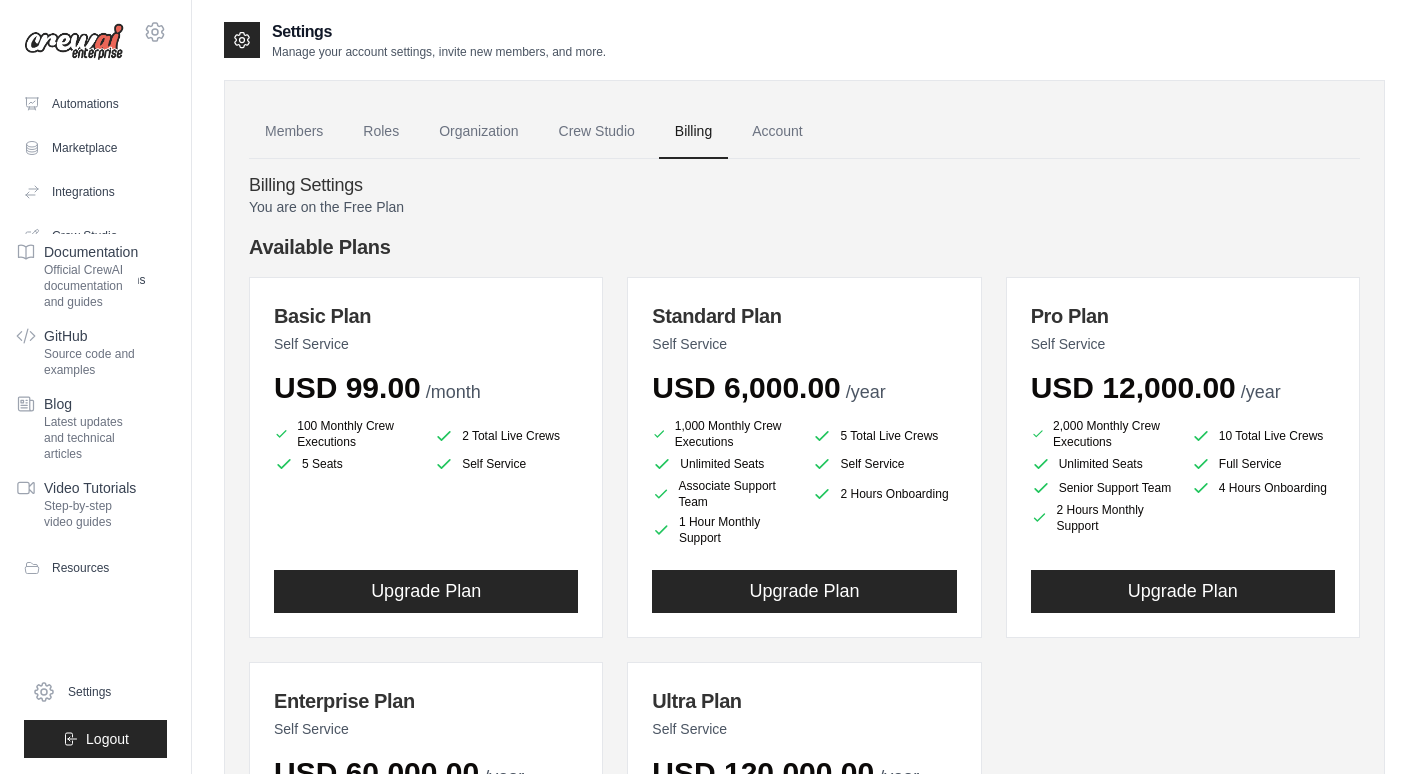 scroll, scrollTop: 0, scrollLeft: 0, axis: both 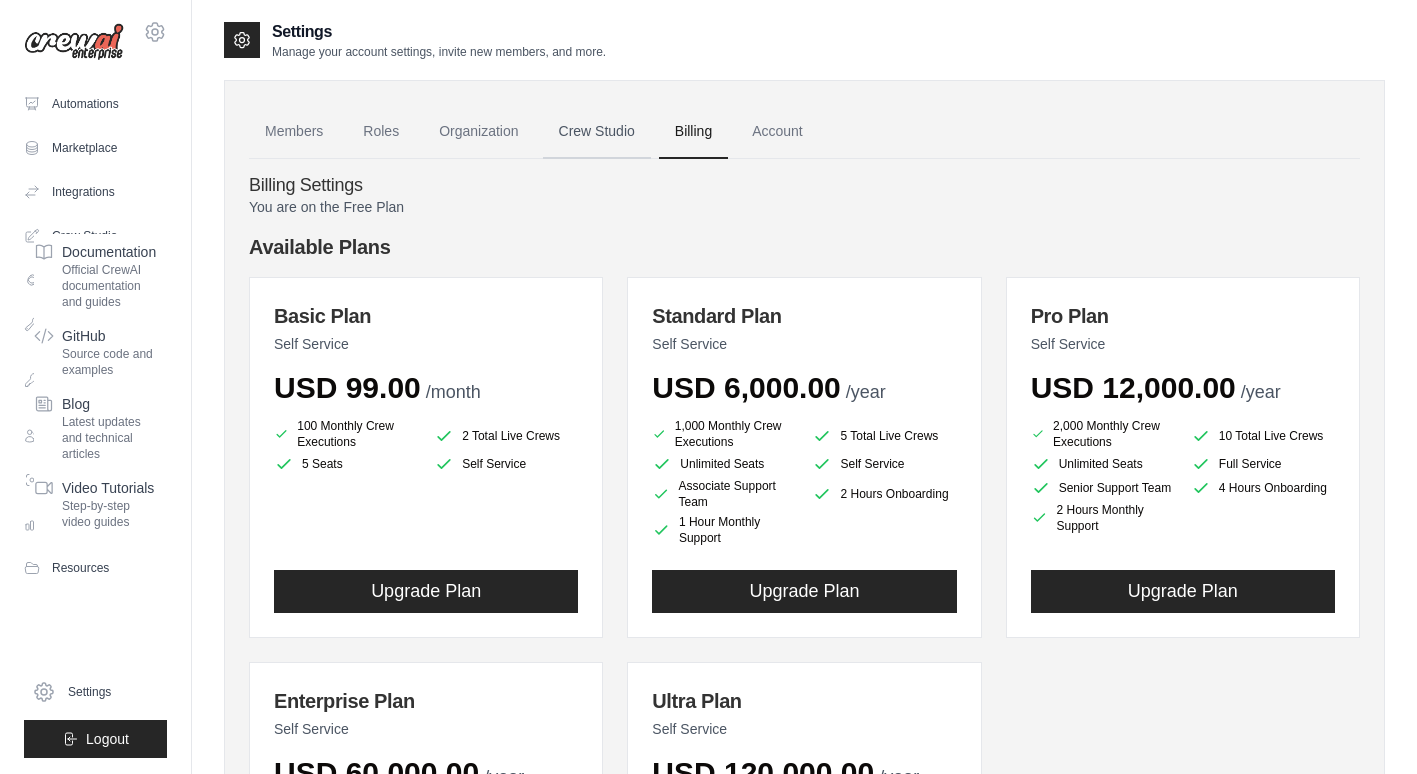 click on "Crew Studio" at bounding box center (597, 132) 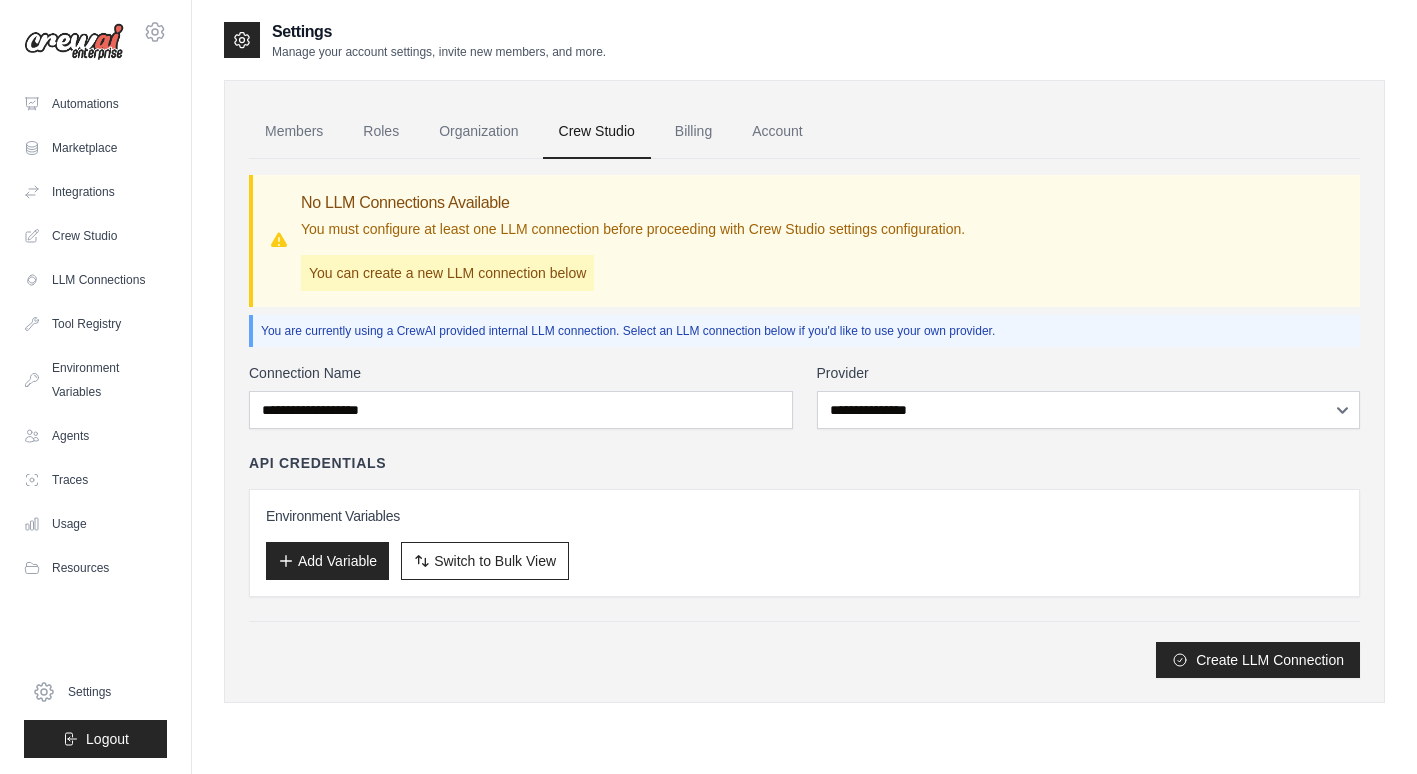 scroll, scrollTop: 0, scrollLeft: 0, axis: both 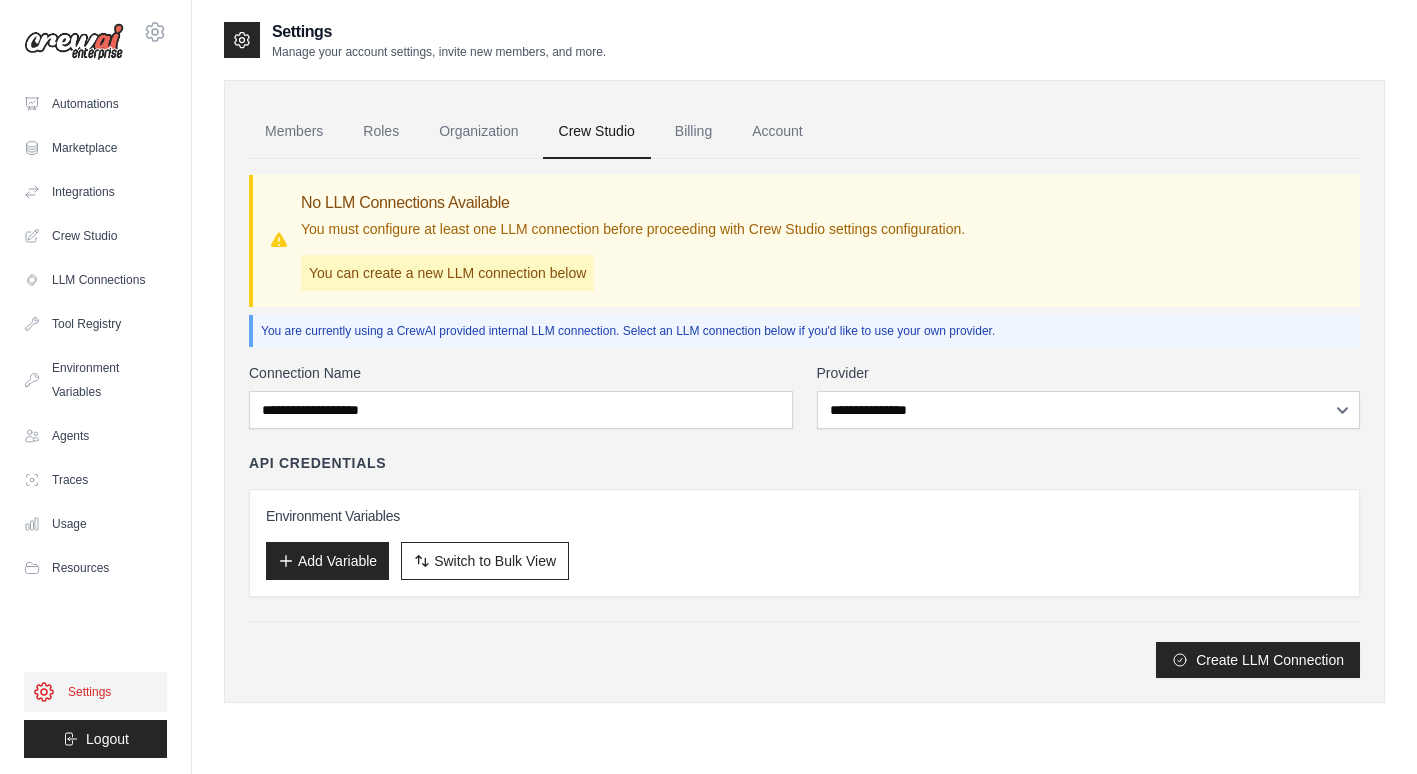 click on "Settings" at bounding box center [95, 692] 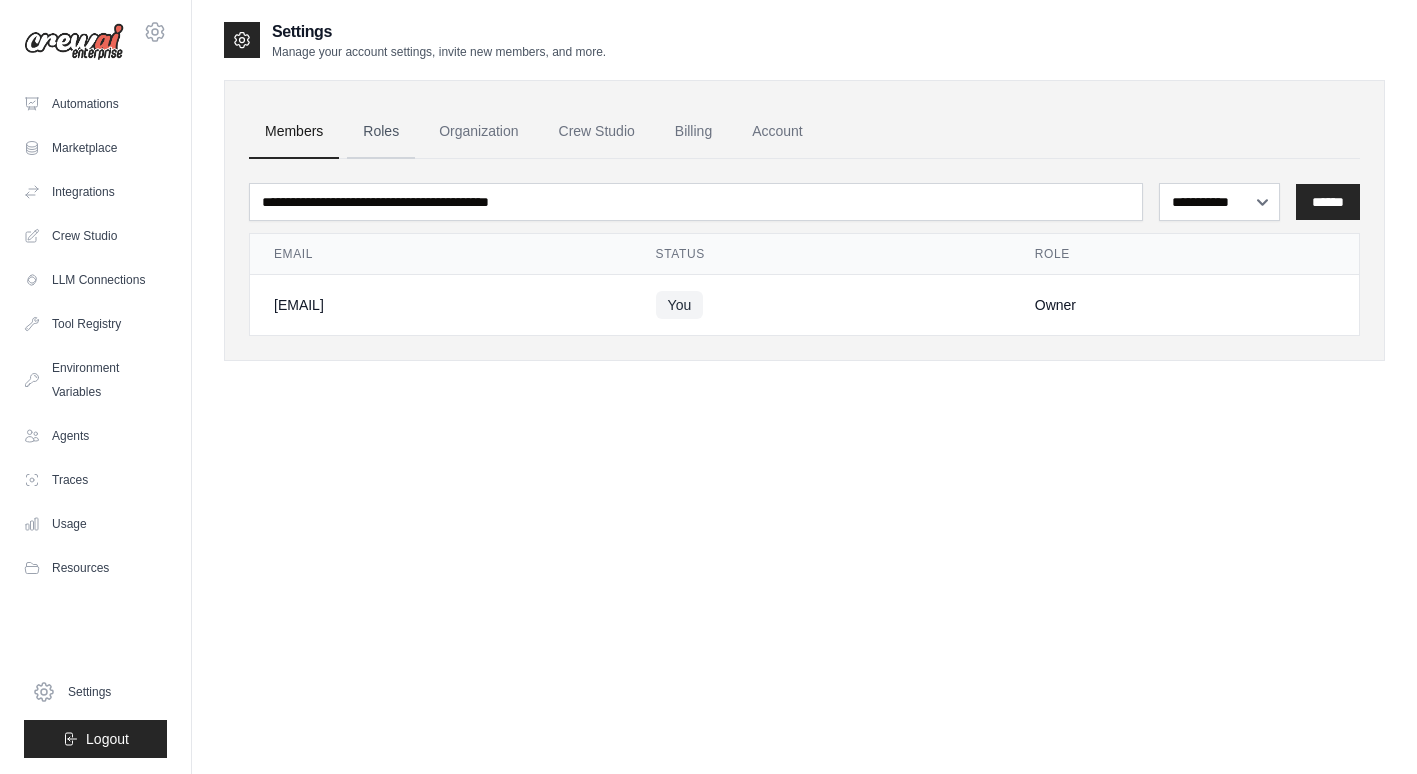 click on "Roles" at bounding box center [381, 132] 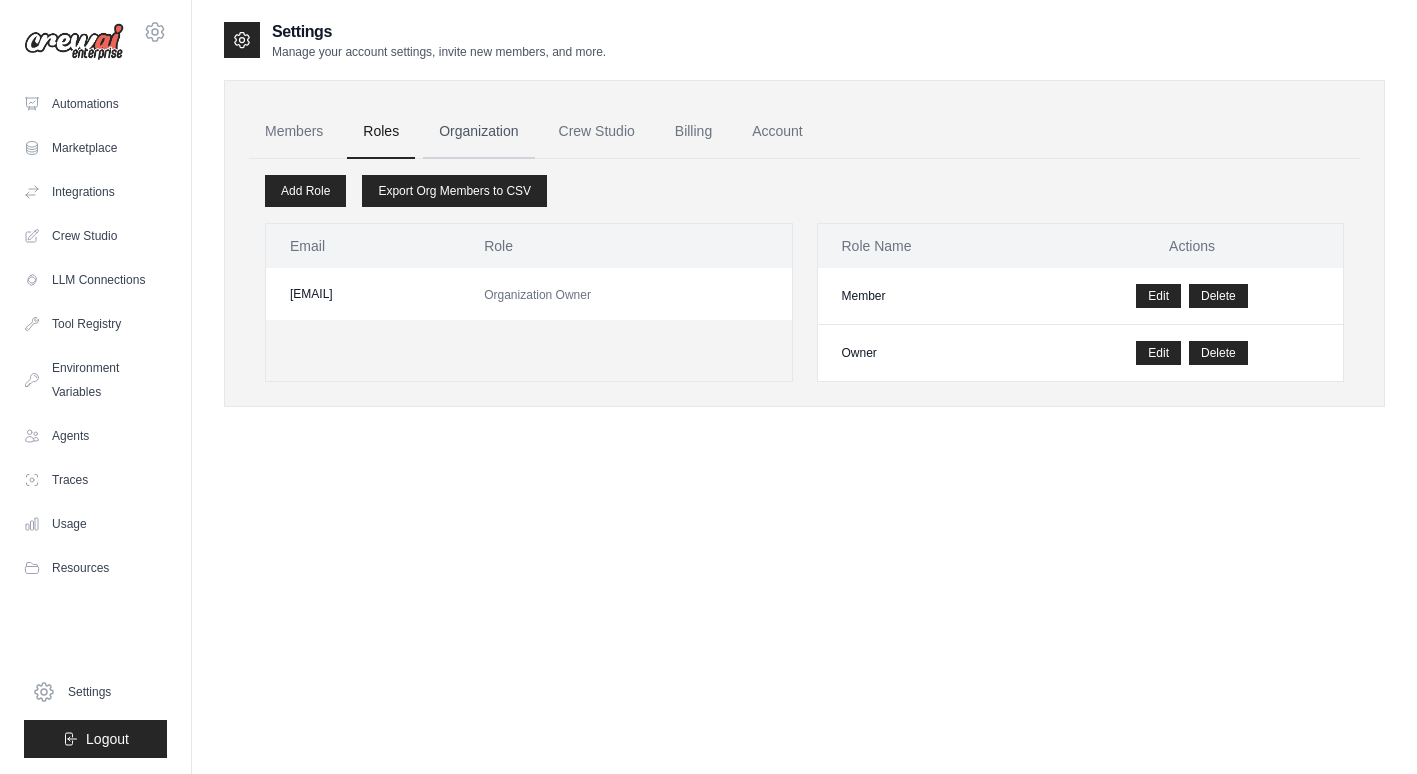 click on "Organization" at bounding box center (478, 132) 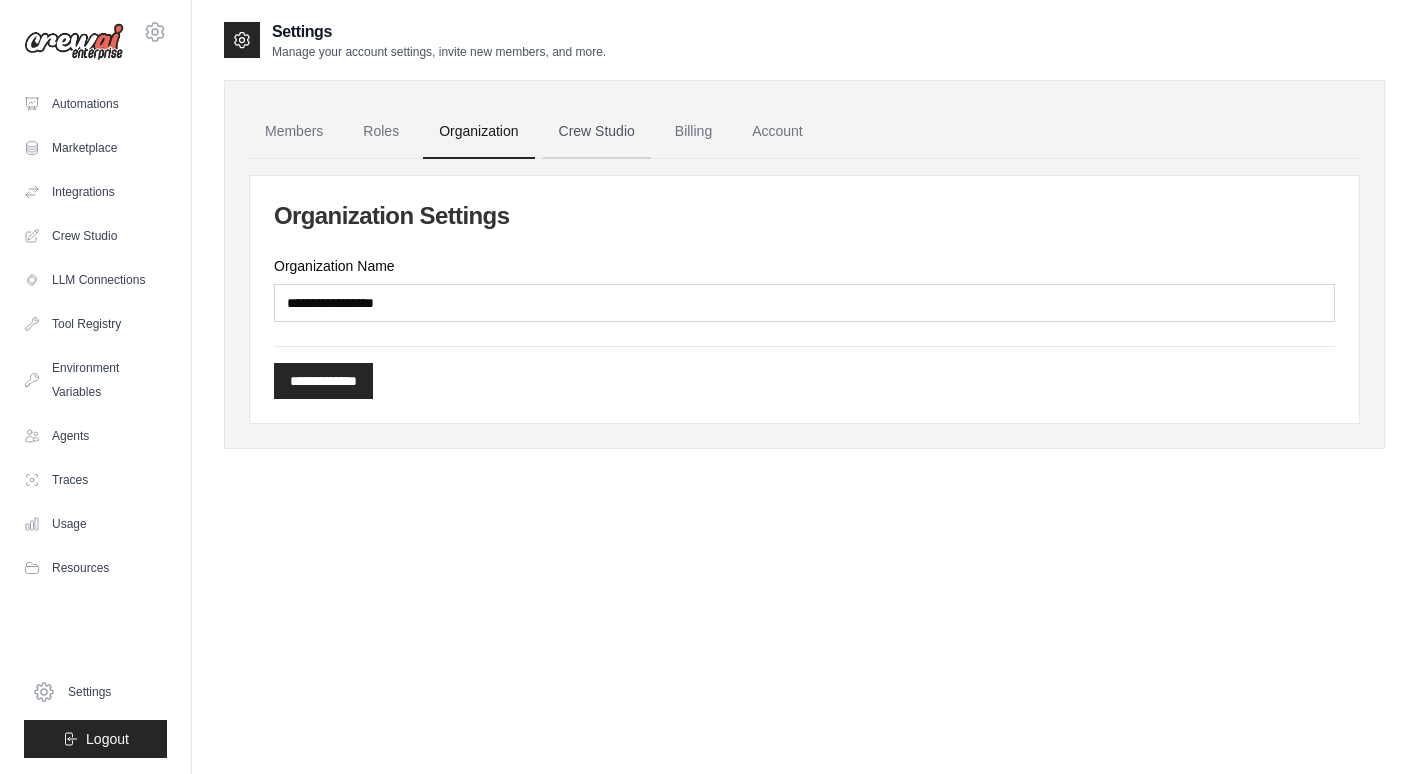 click on "Crew Studio" at bounding box center (597, 132) 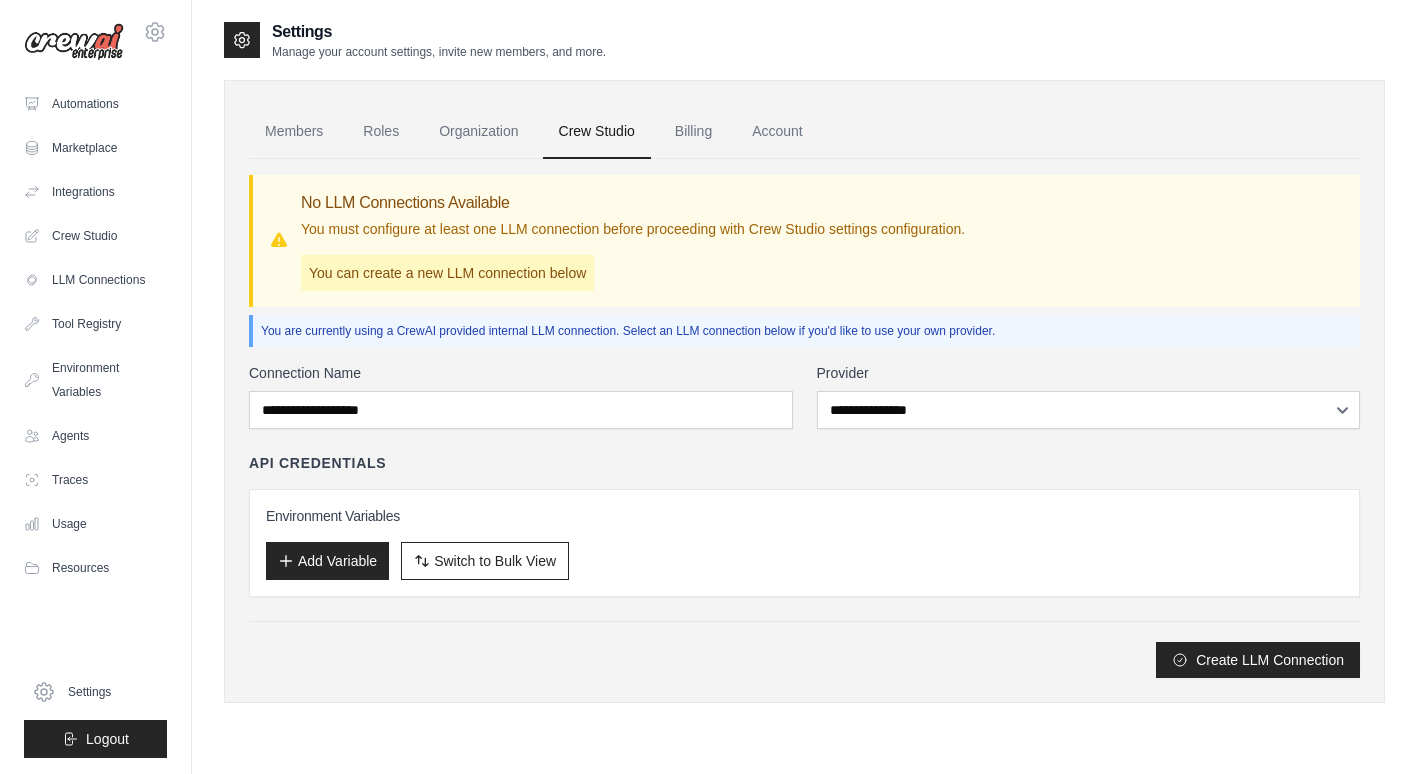 scroll, scrollTop: 0, scrollLeft: 0, axis: both 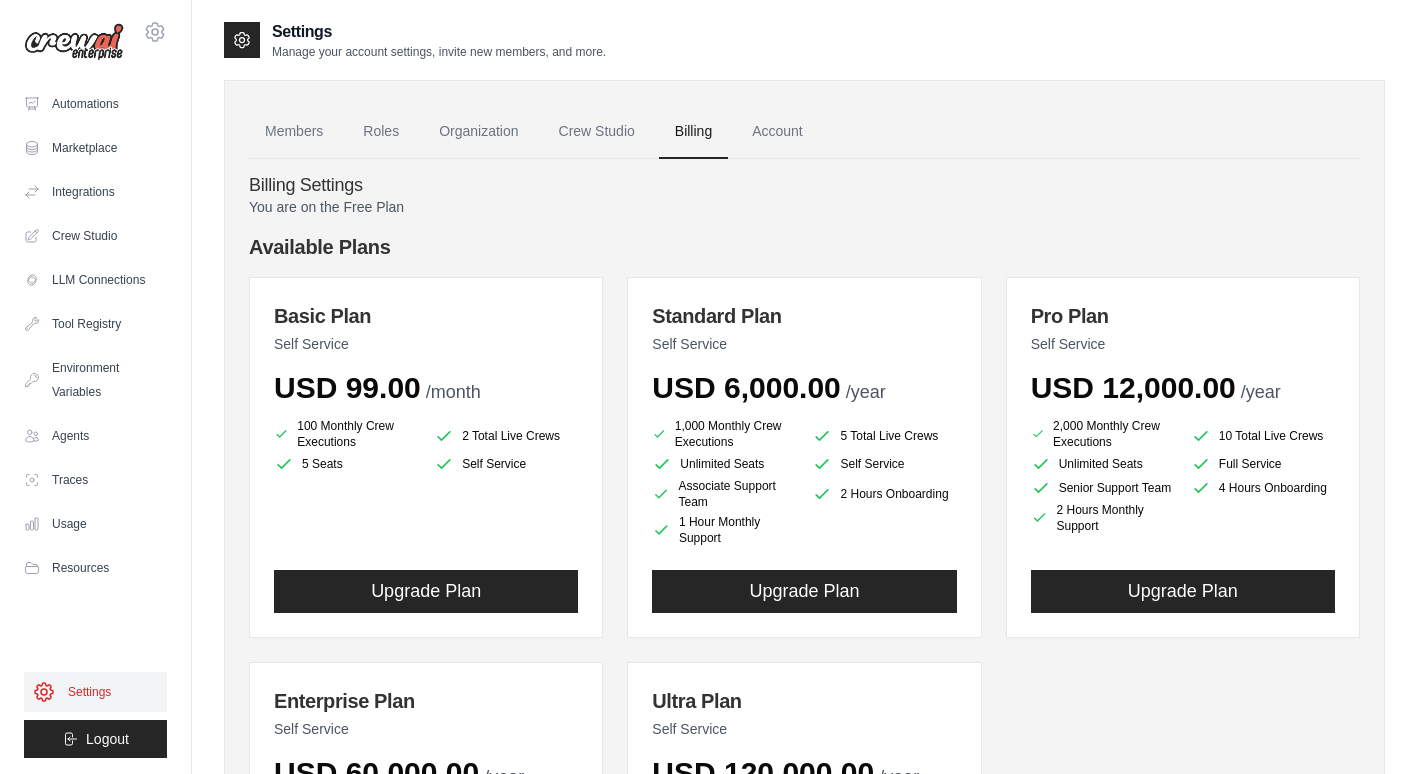 click on "Settings" at bounding box center [95, 692] 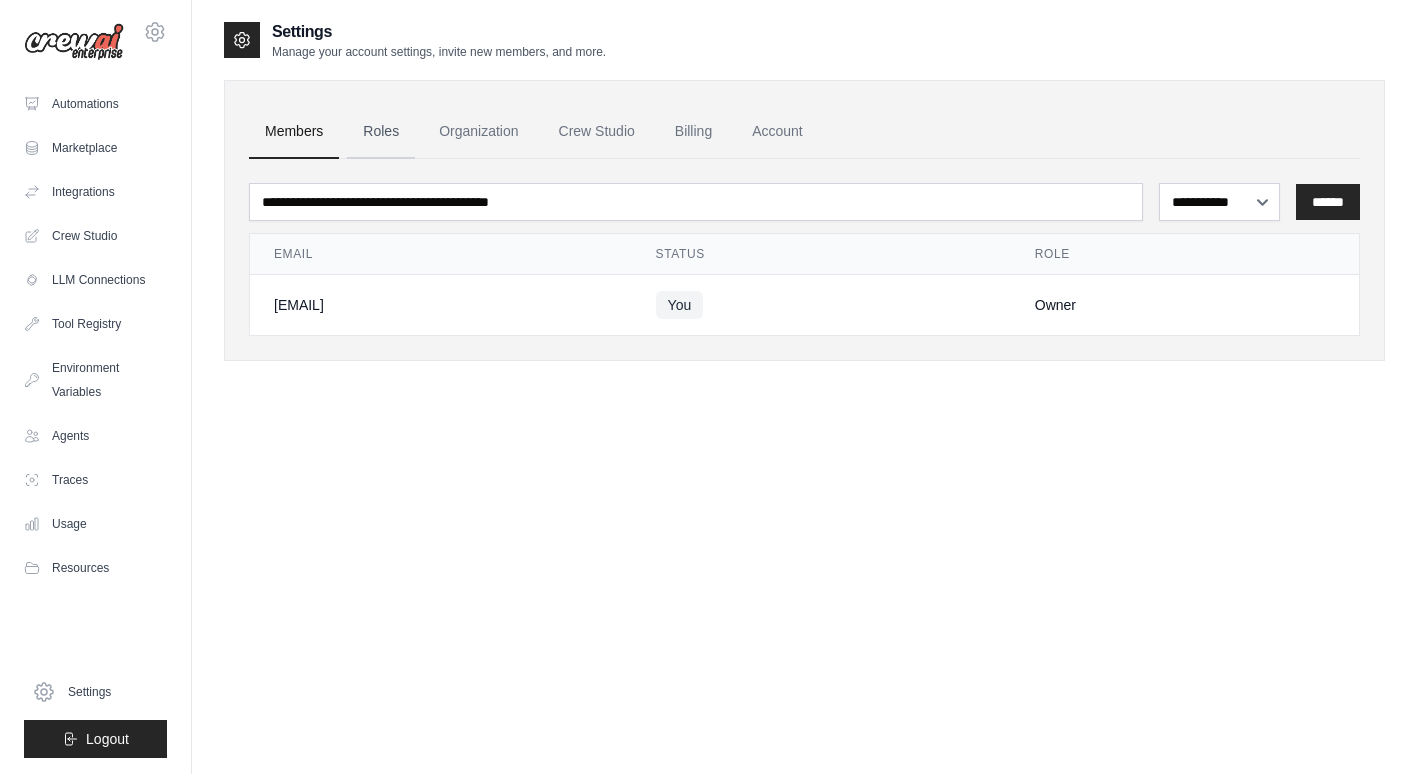 click on "Roles" at bounding box center (381, 132) 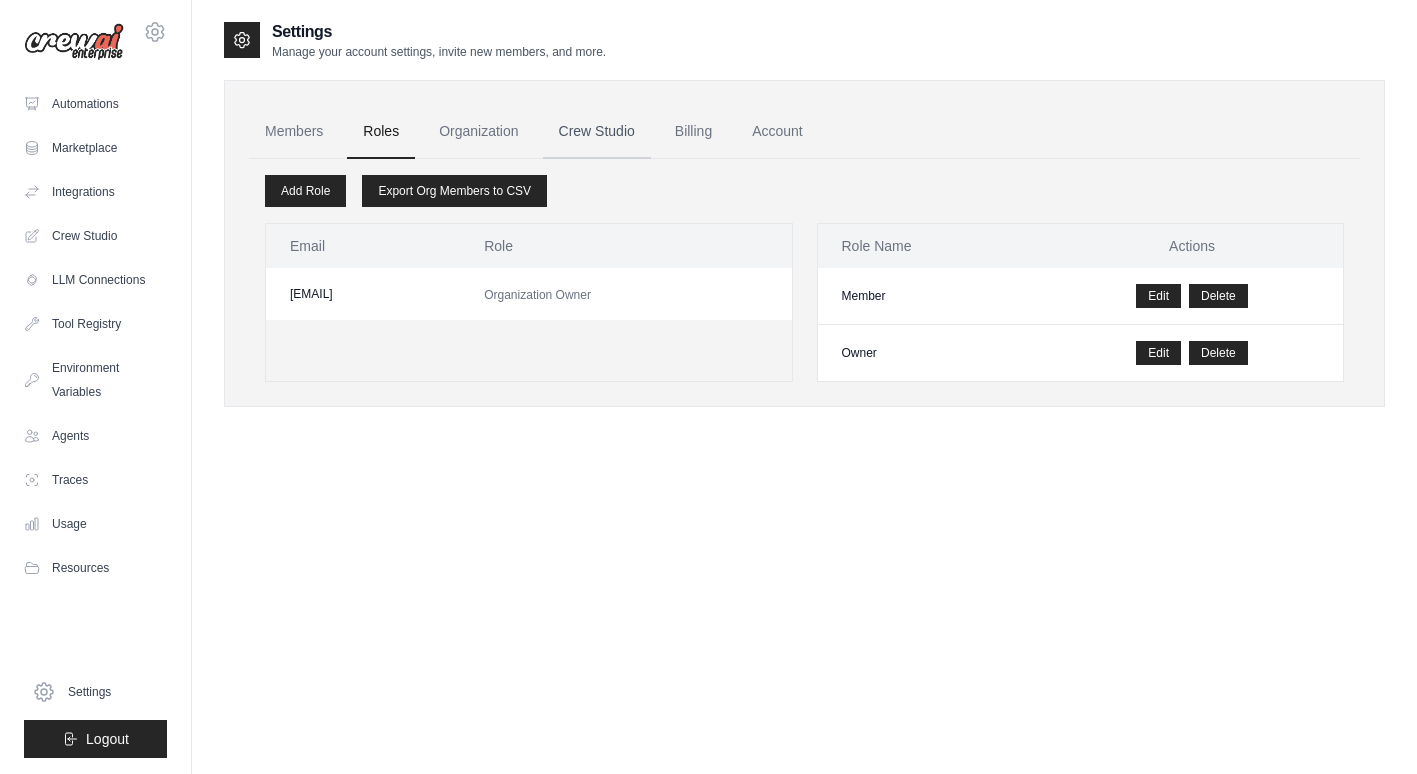 click on "Crew Studio" at bounding box center [597, 132] 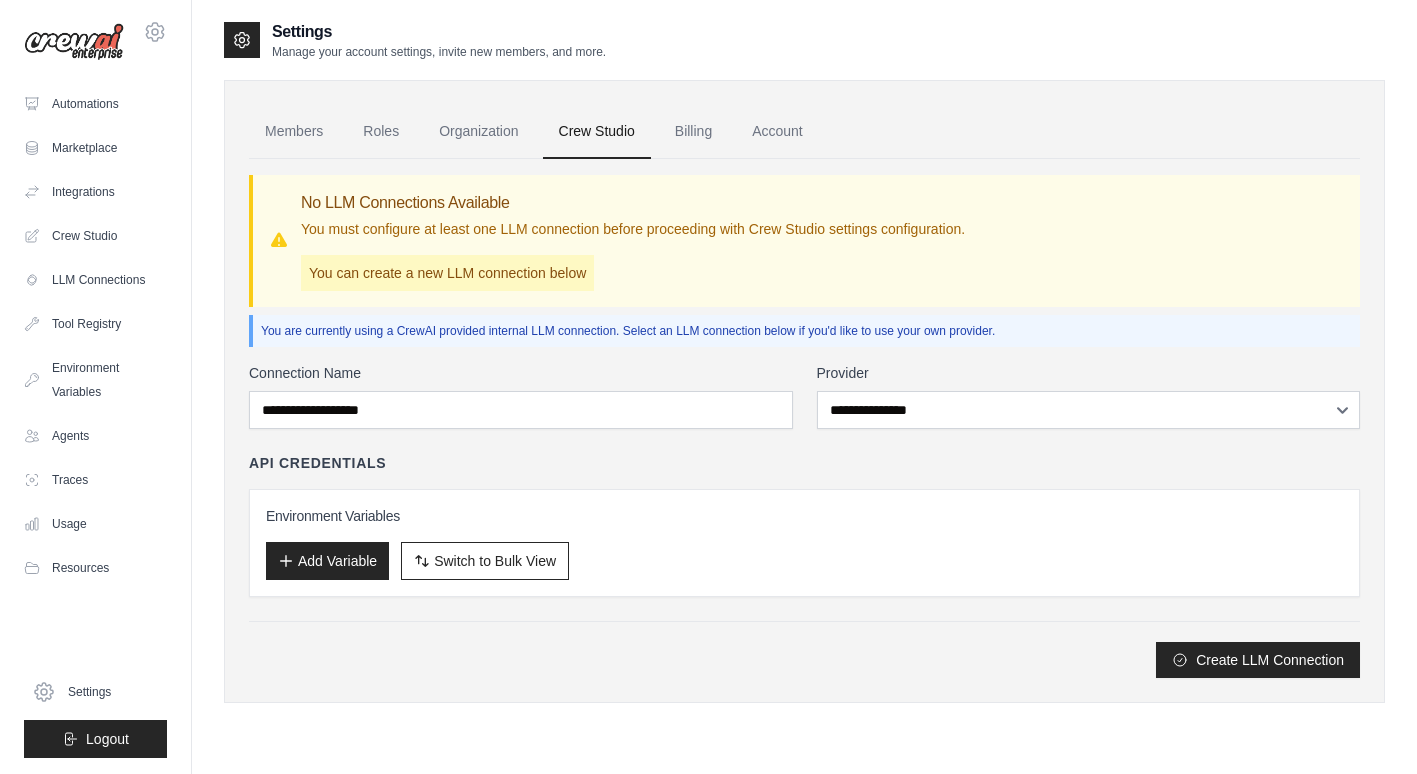 scroll, scrollTop: 0, scrollLeft: 0, axis: both 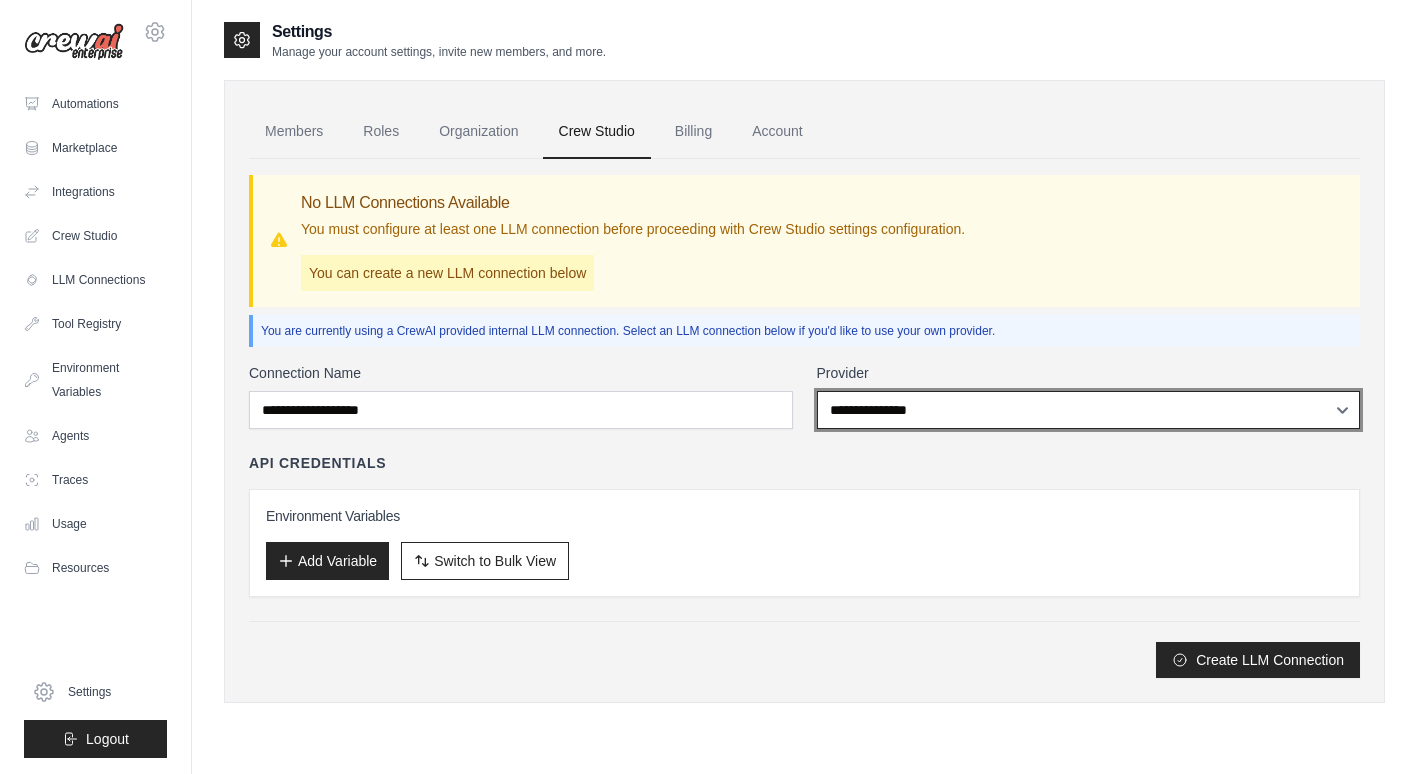 click on "**********" at bounding box center (1089, 410) 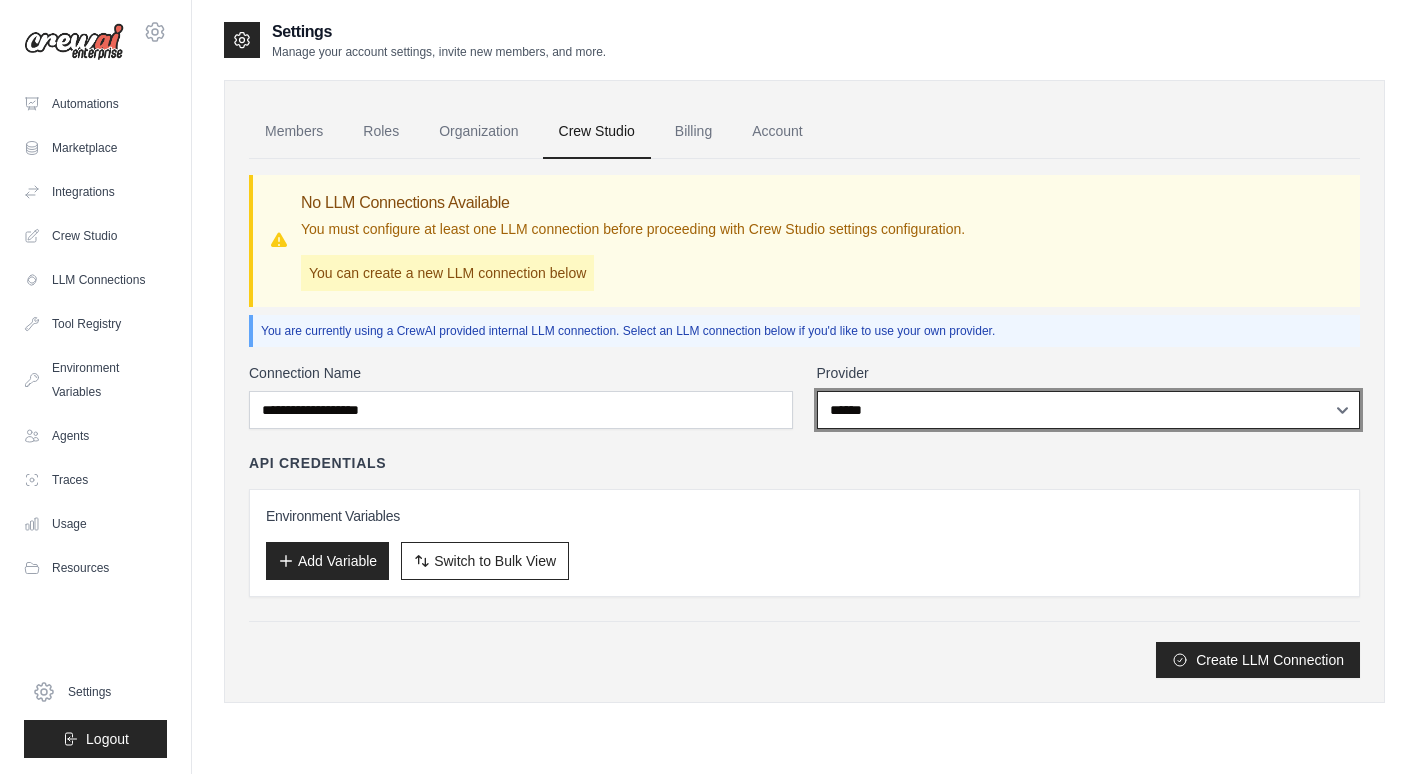 click on "**********" at bounding box center (1089, 410) 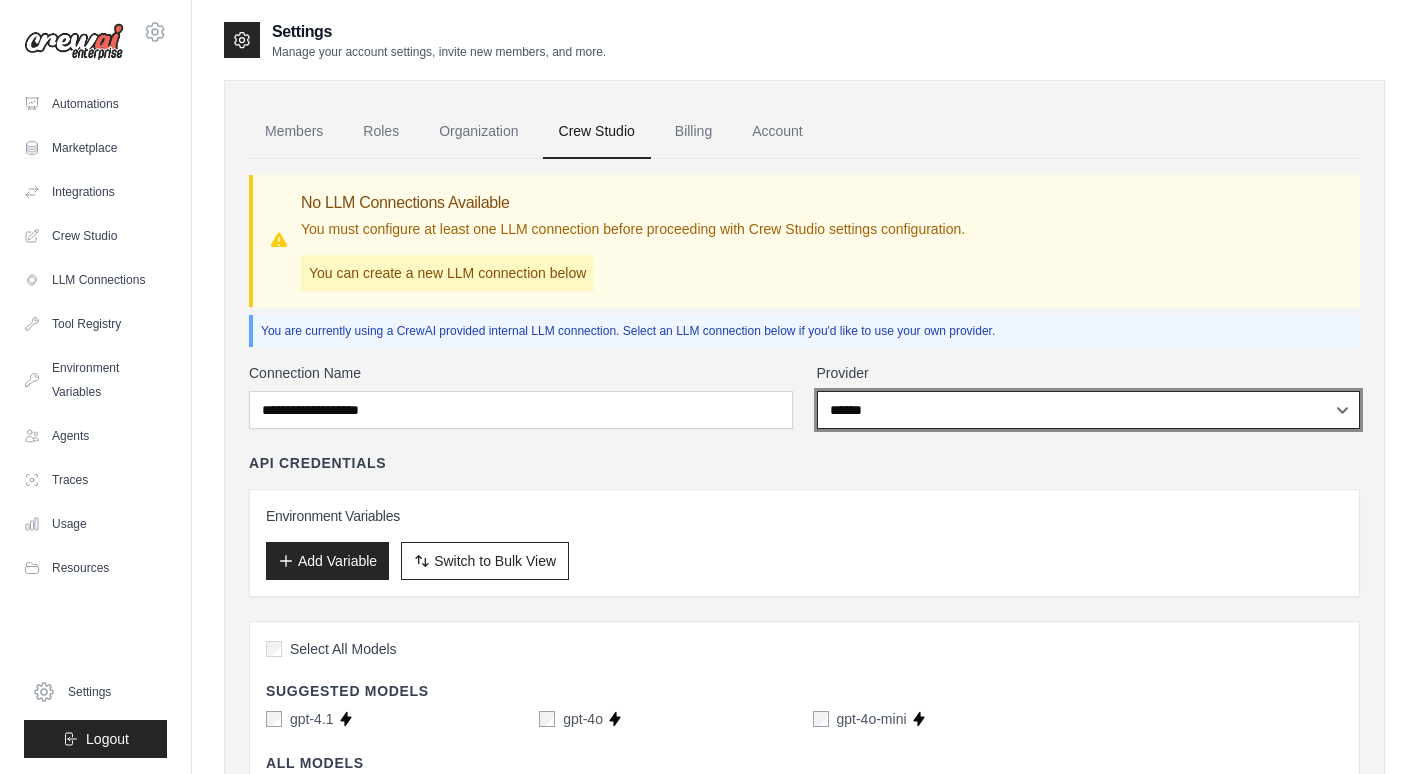 click on "**********" at bounding box center [1089, 410] 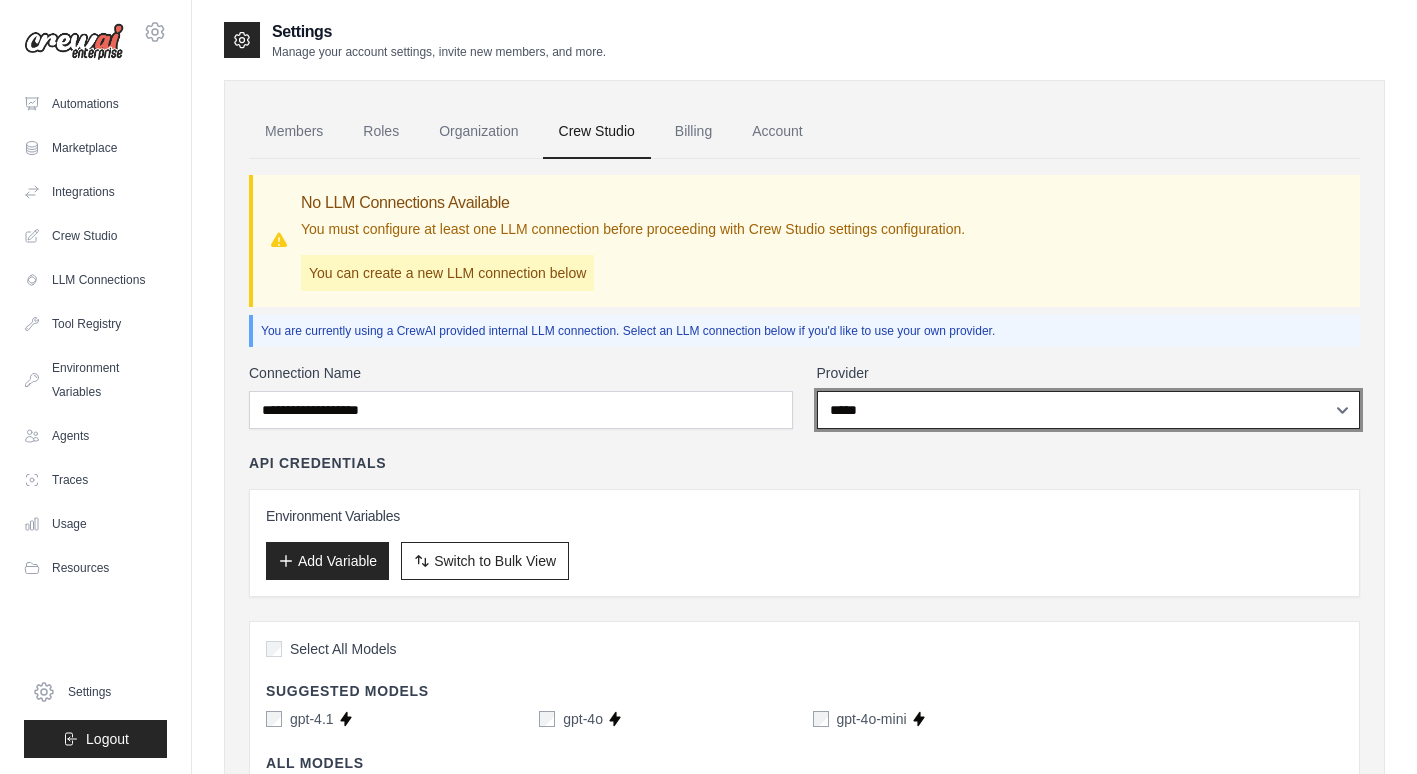 click on "**********" at bounding box center [1089, 410] 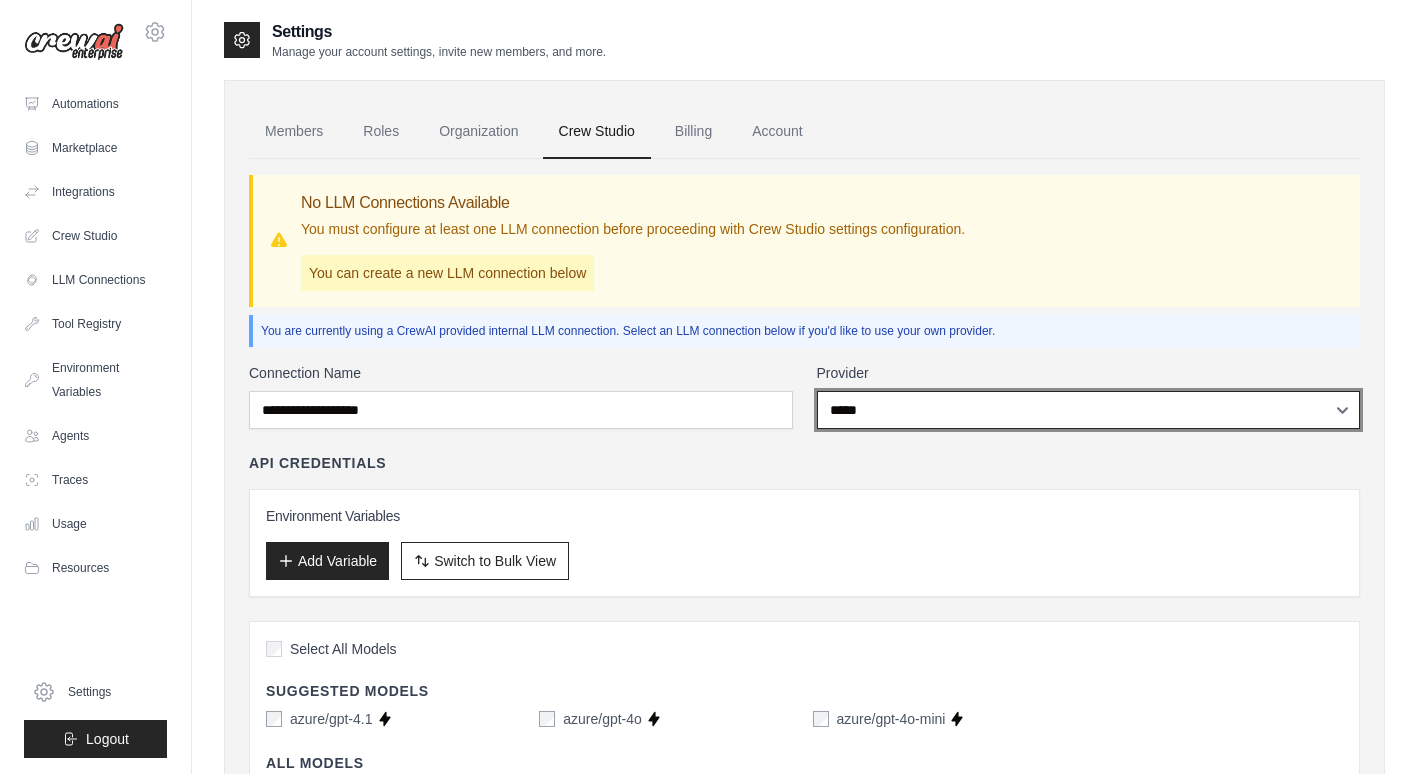 scroll, scrollTop: 200, scrollLeft: 0, axis: vertical 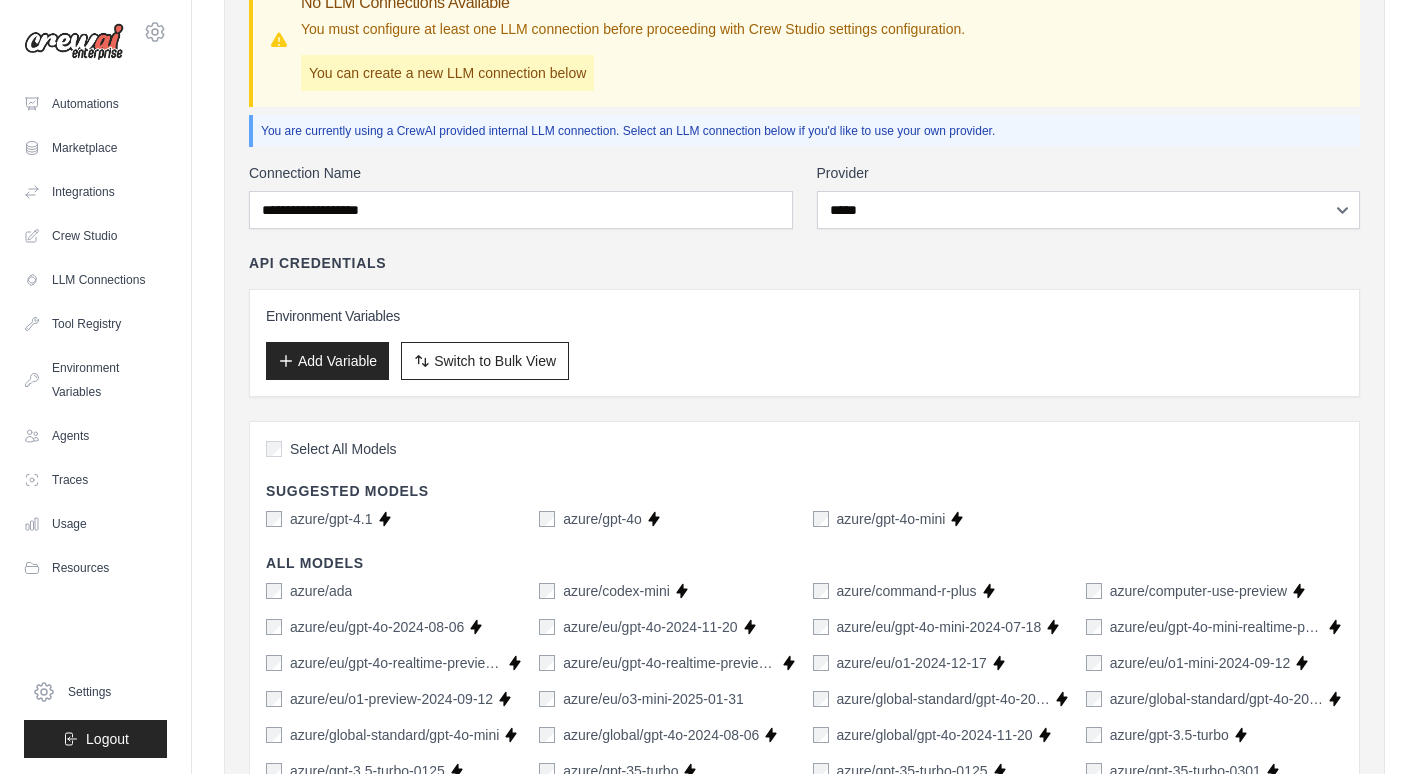 click on "azure/gpt-4.1" at bounding box center (331, 519) 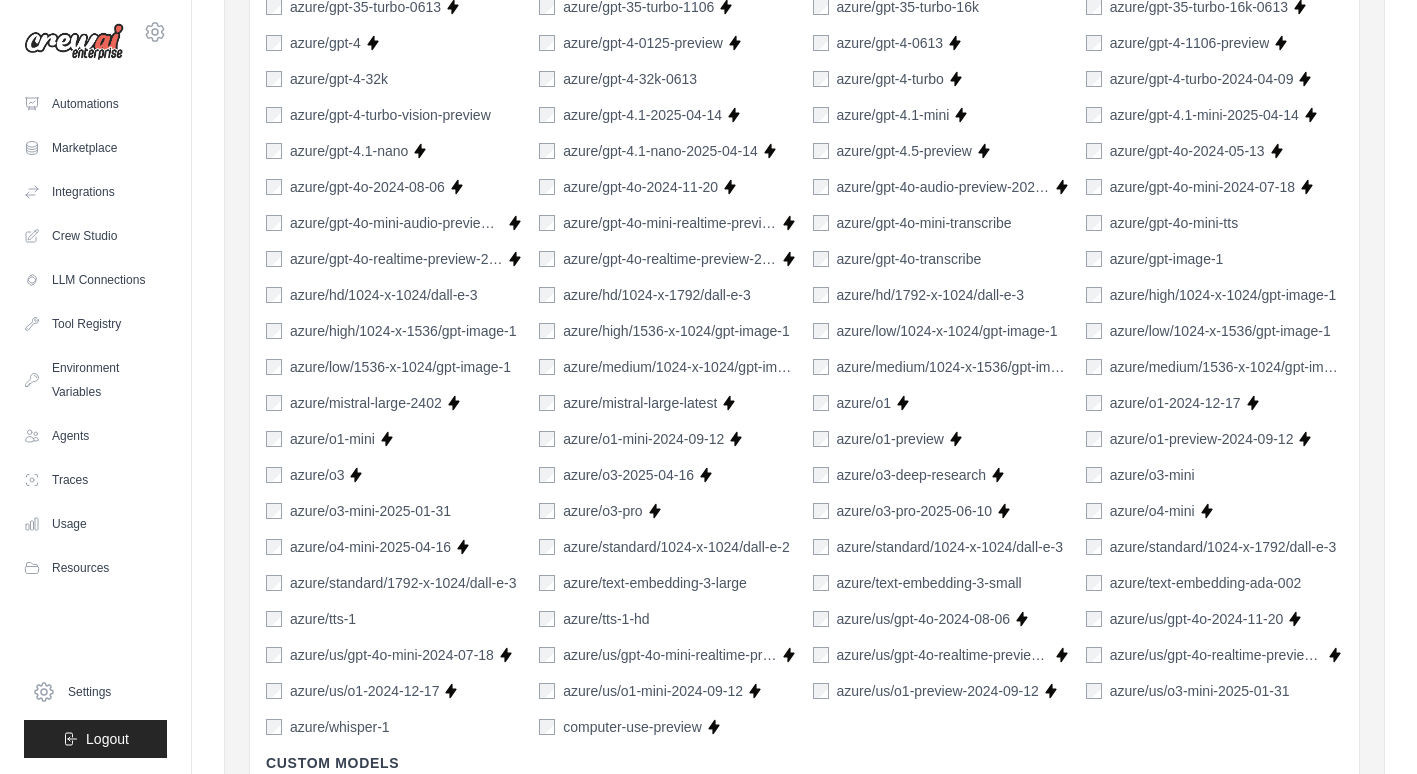 scroll, scrollTop: 1240, scrollLeft: 0, axis: vertical 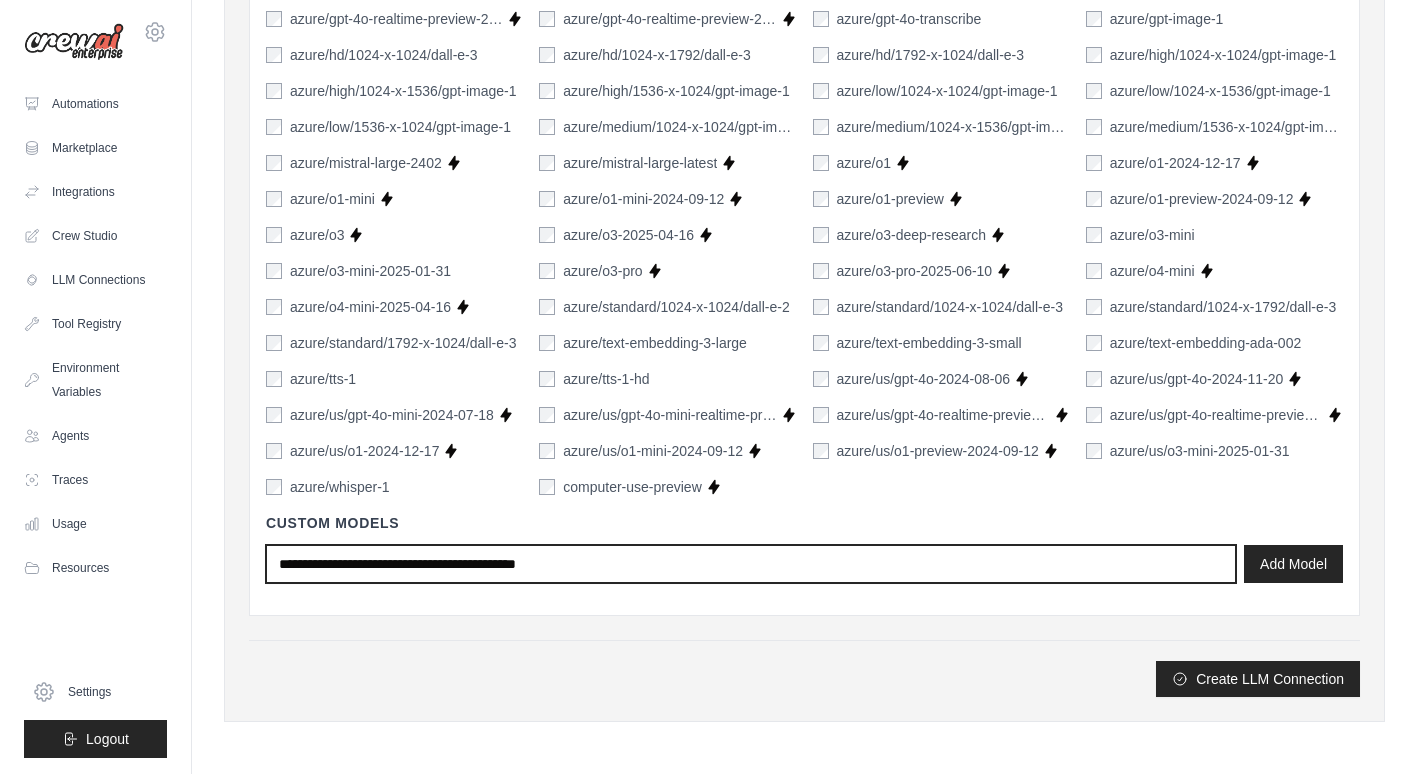 click at bounding box center (751, 564) 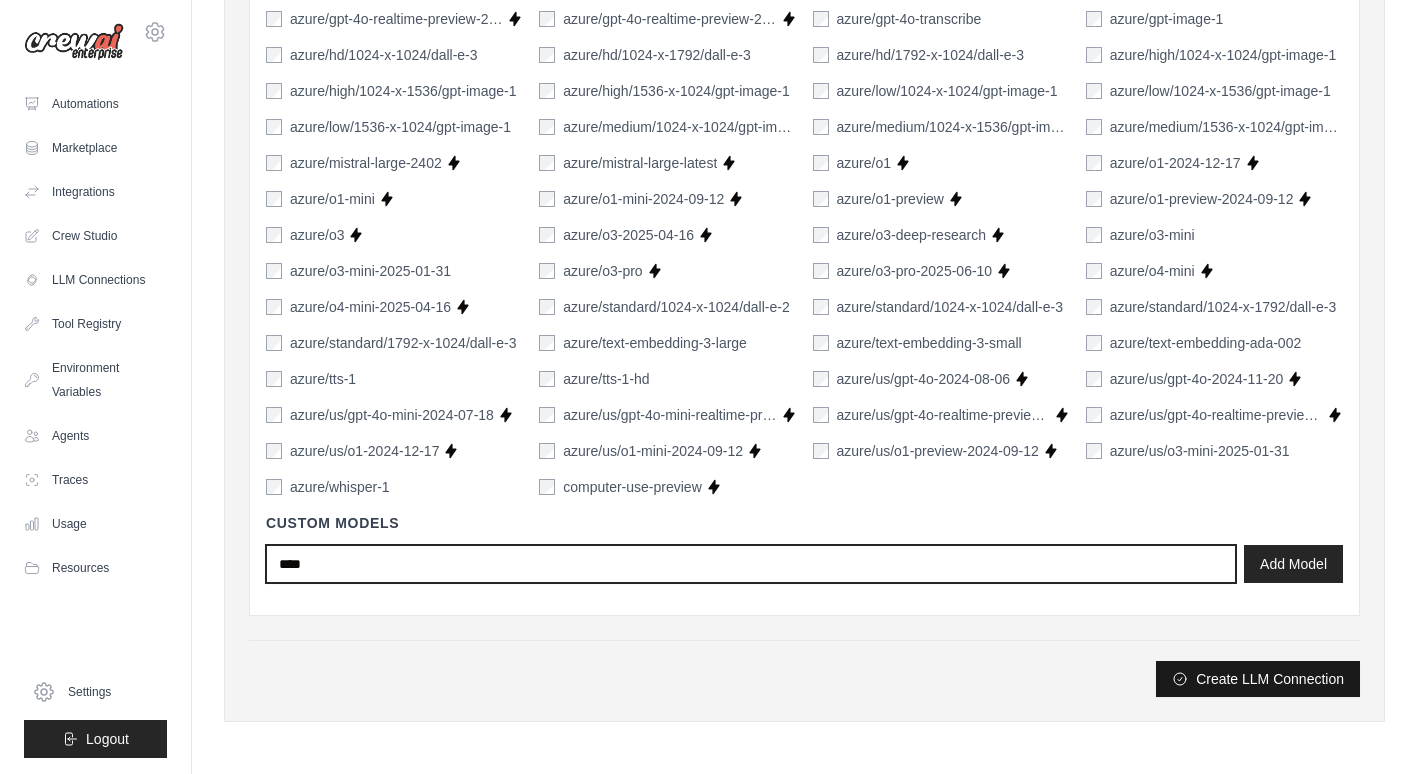 type on "****" 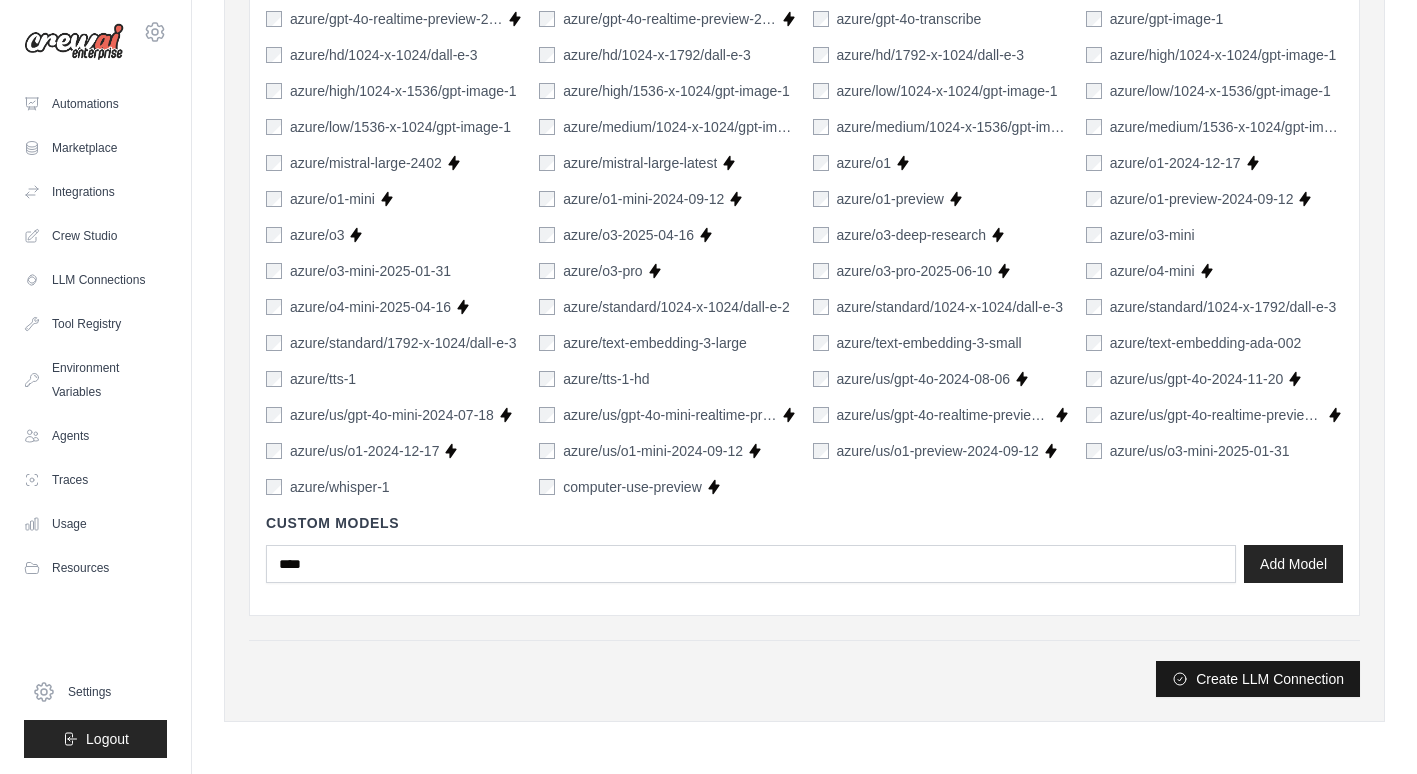 click on "Create LLM Connection" at bounding box center (1258, 679) 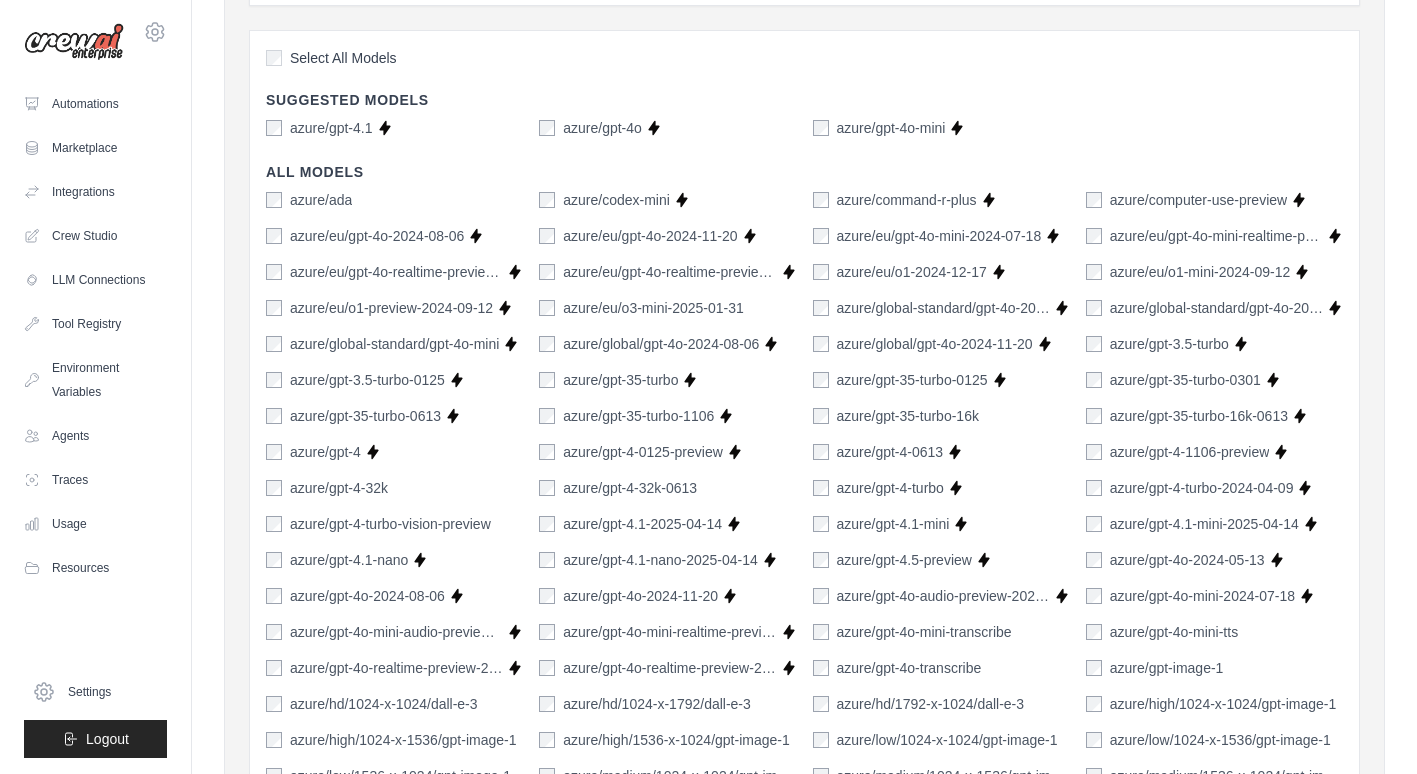 scroll, scrollTop: 1240, scrollLeft: 0, axis: vertical 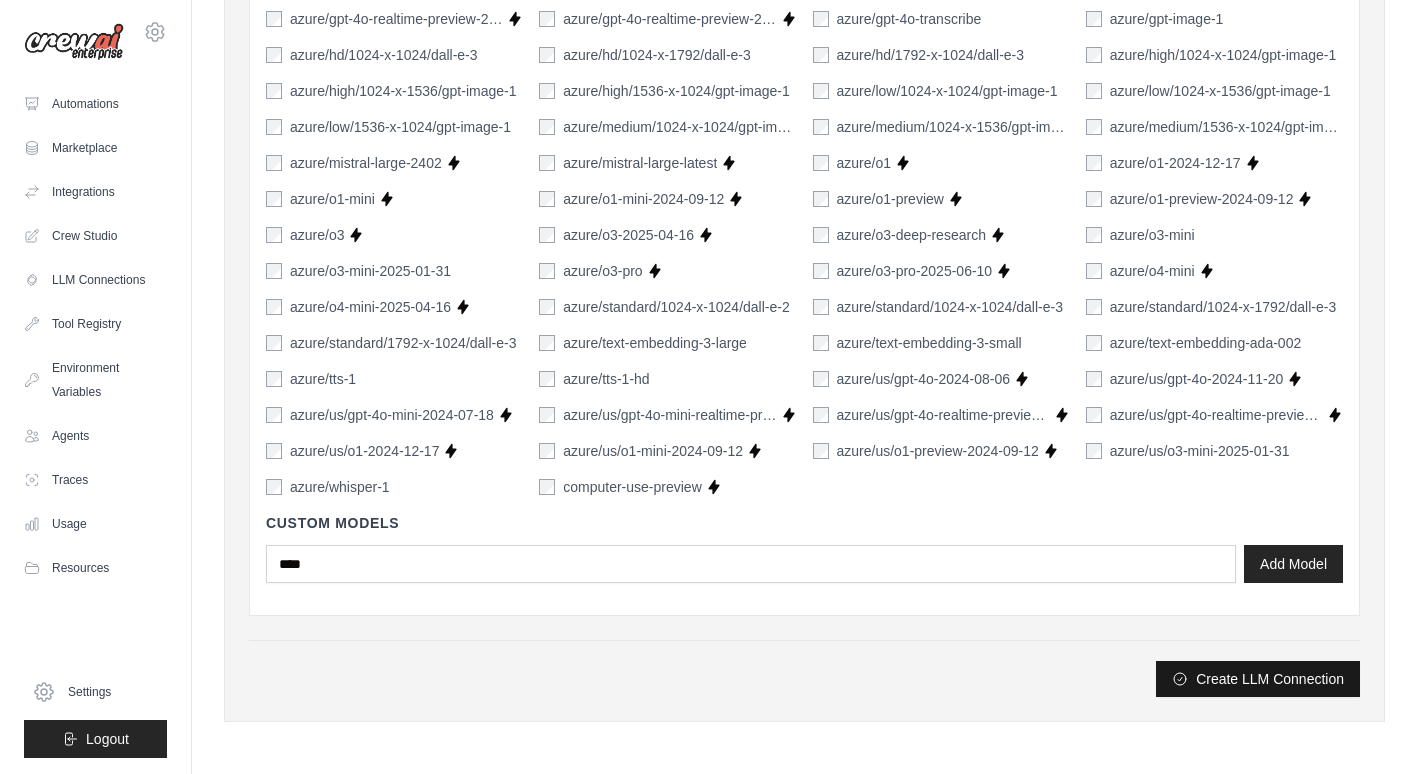 type on "****" 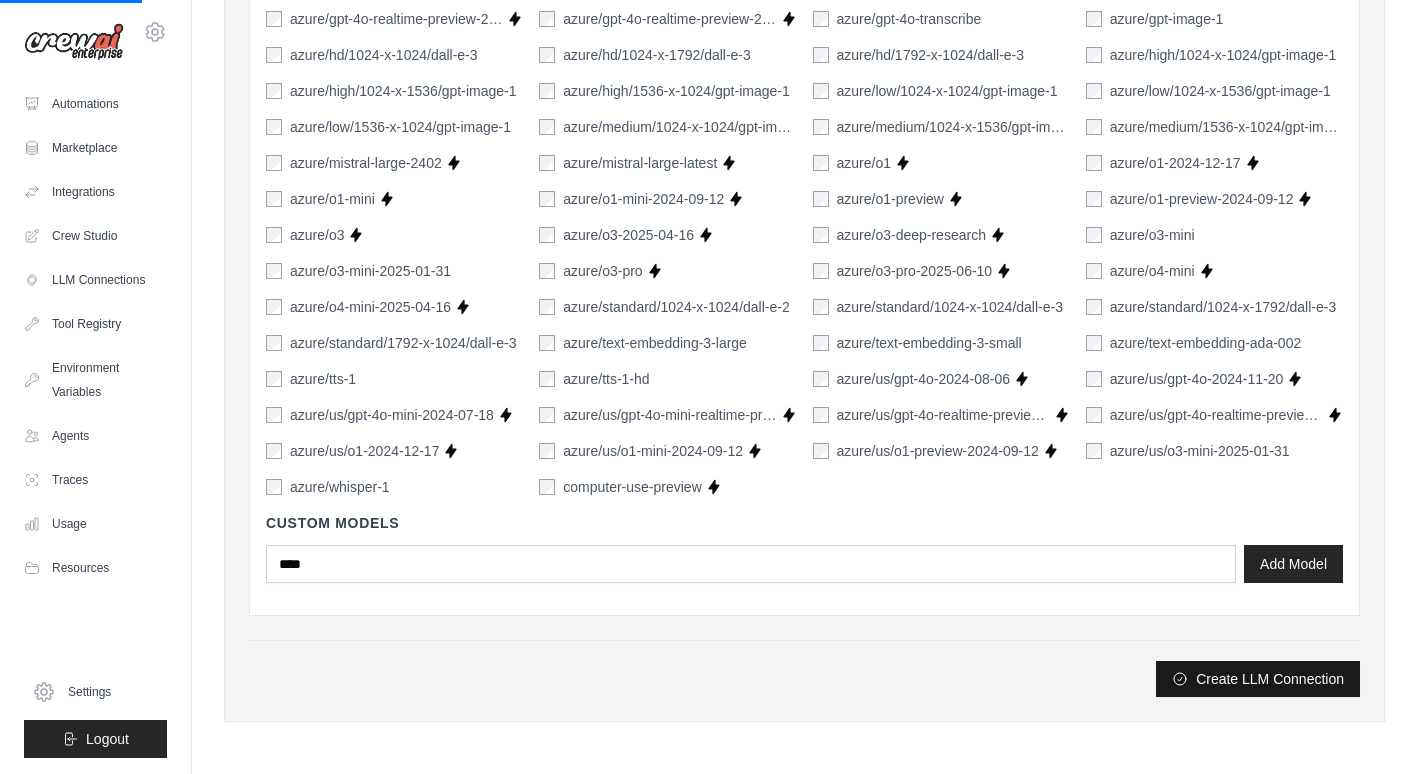 scroll, scrollTop: 0, scrollLeft: 0, axis: both 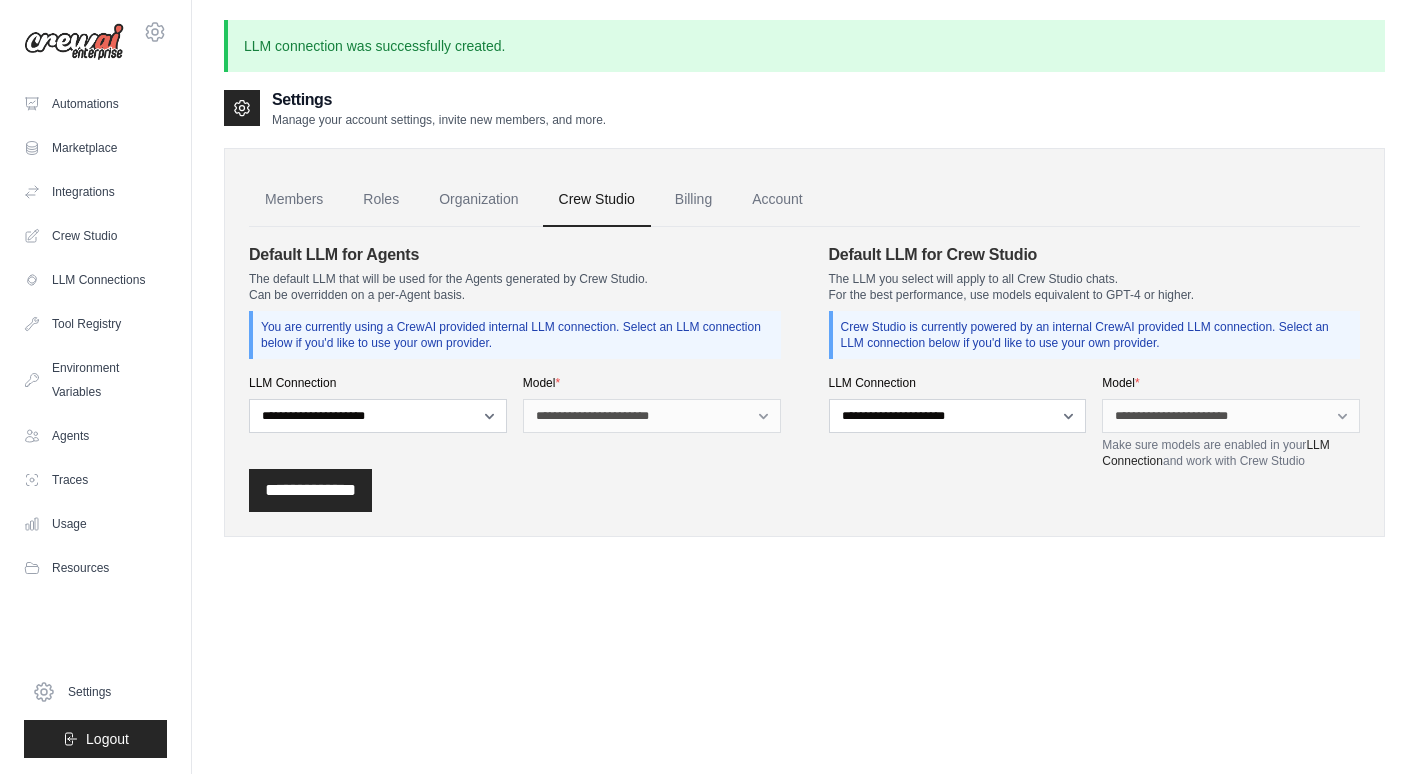 click on "Default LLM for Agents
The default LLM that will be used for the Agents generated by
Crew AI.
Can be overridden on a per-Agent basis.
You are currently using a Crew AI provided internal LLM
connection. Select an LLM connection below if you'd like to
use your own provider.
LLM Connection
[PROVIDER]
[MODEL]
Model
*
[MODEL_NAME]" at bounding box center [515, 356] 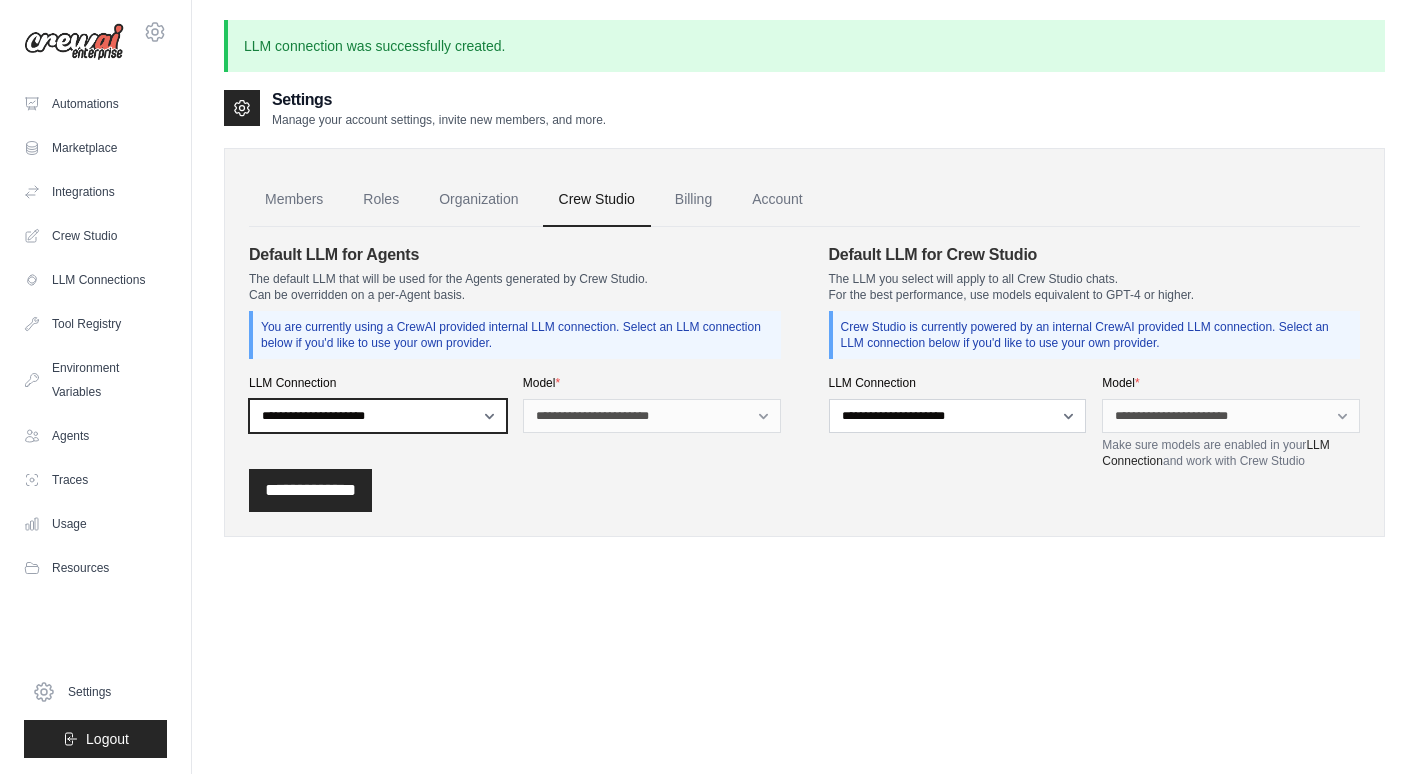click on "**********" at bounding box center [378, 416] 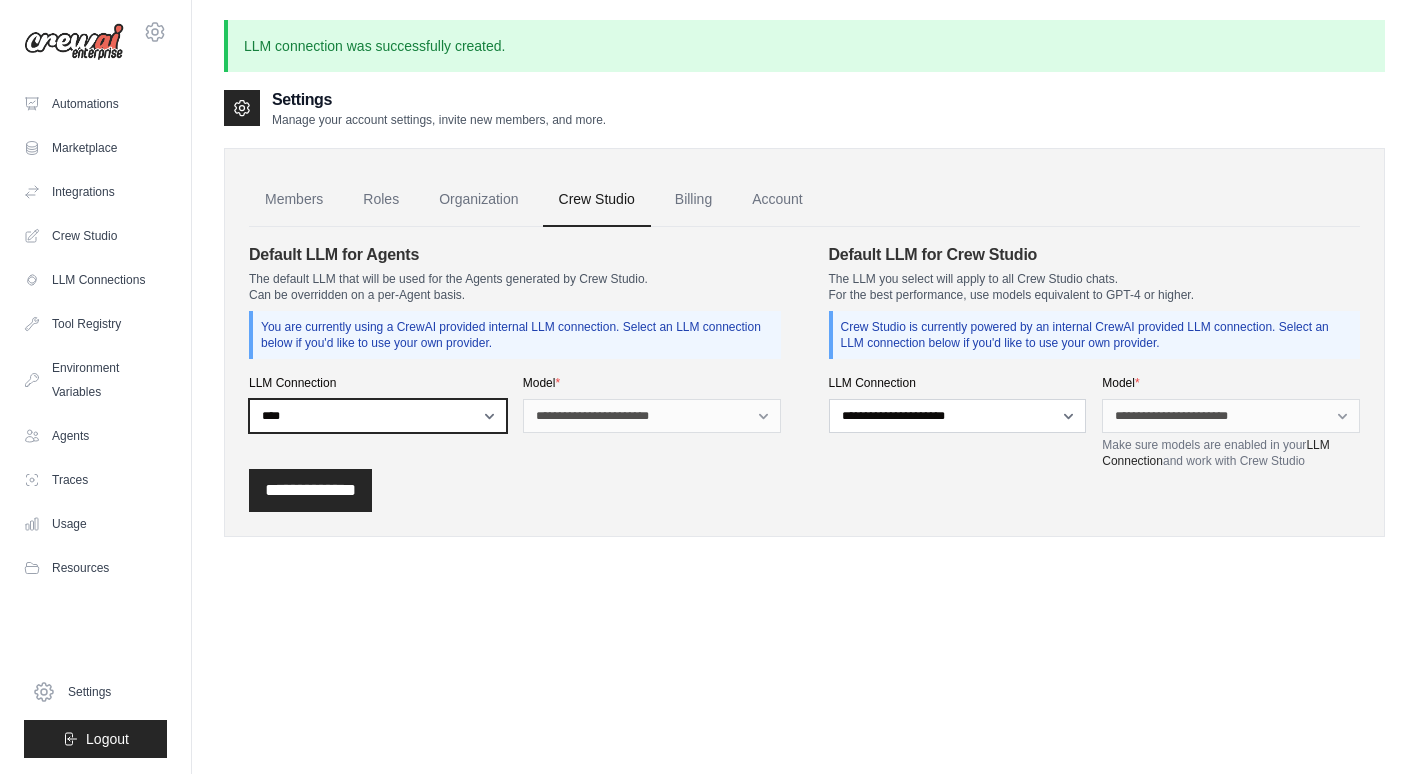 click on "**********" at bounding box center (378, 416) 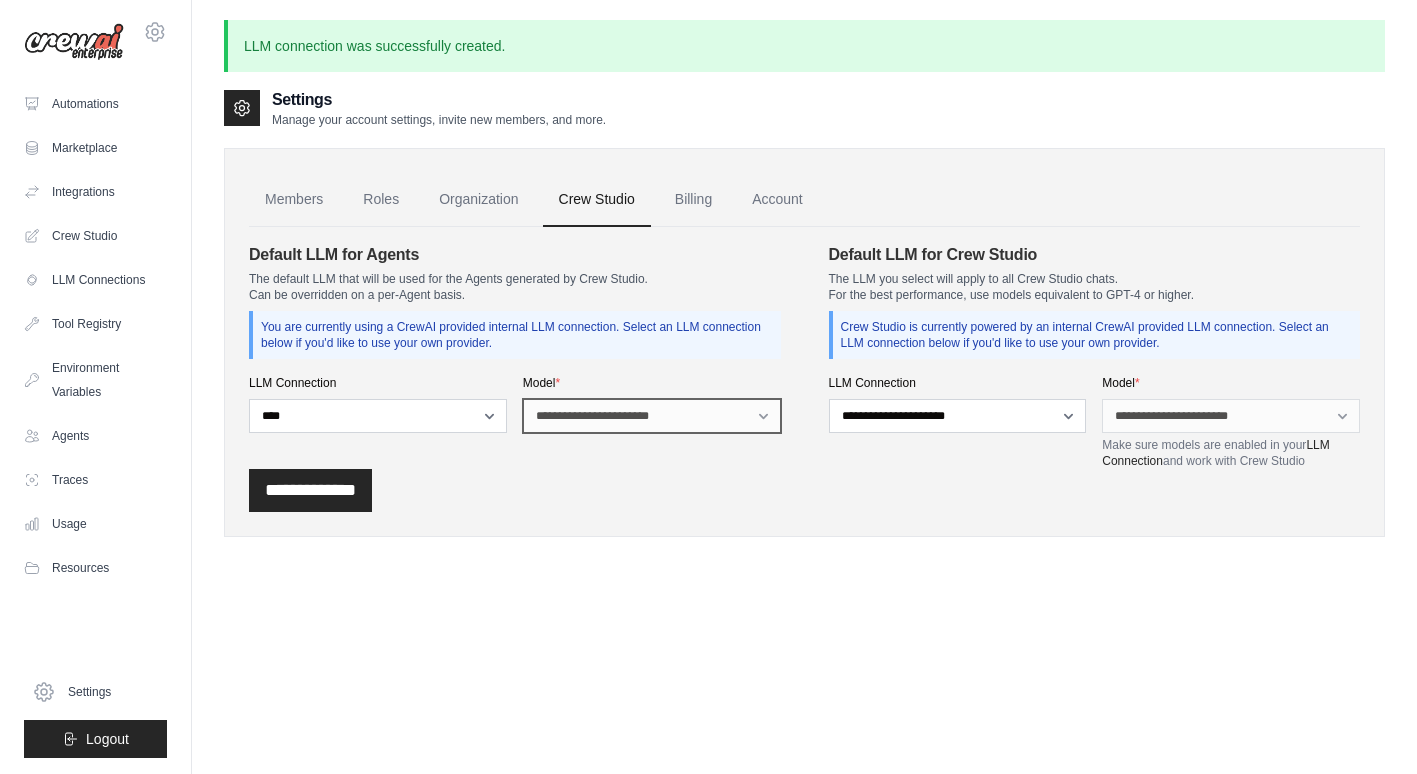 click on "**********" at bounding box center [652, 416] 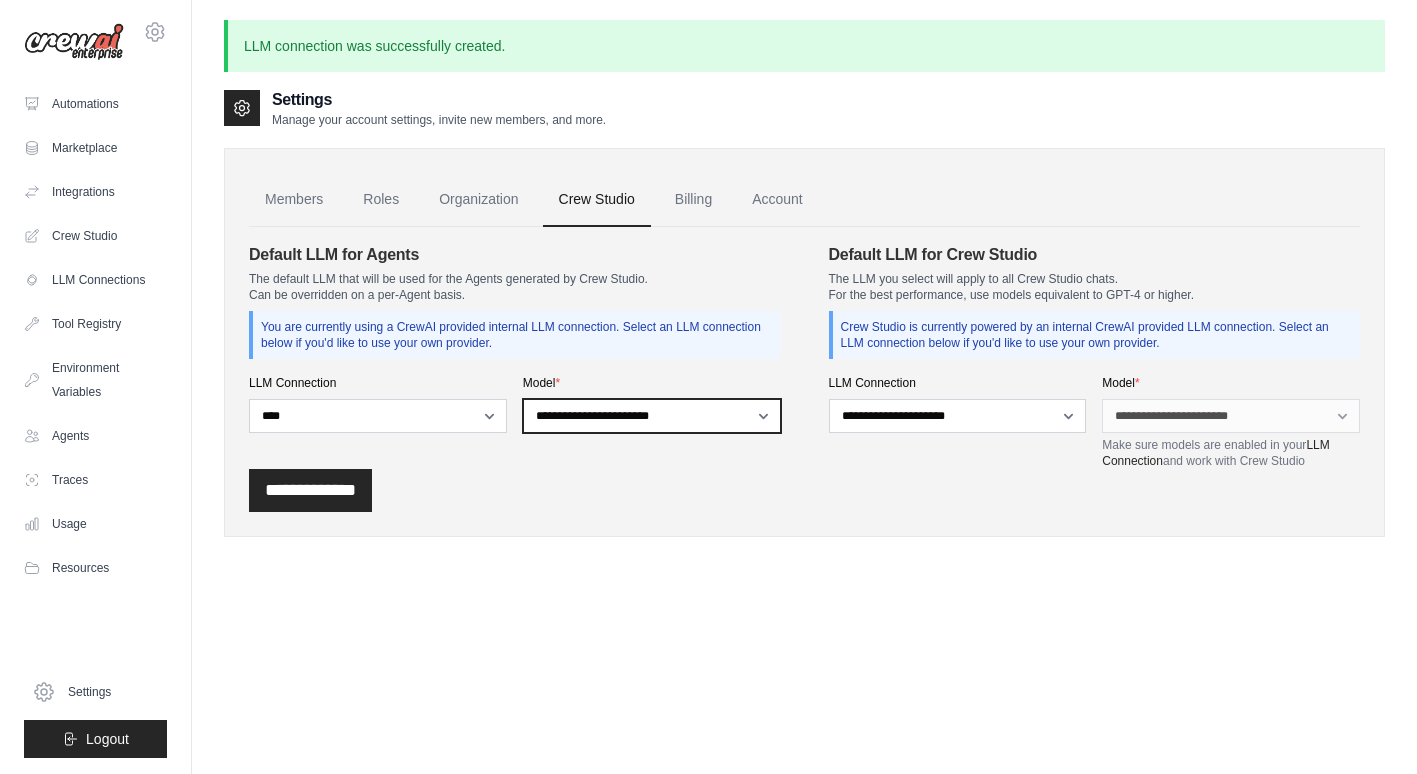 click on "**********" at bounding box center (652, 416) 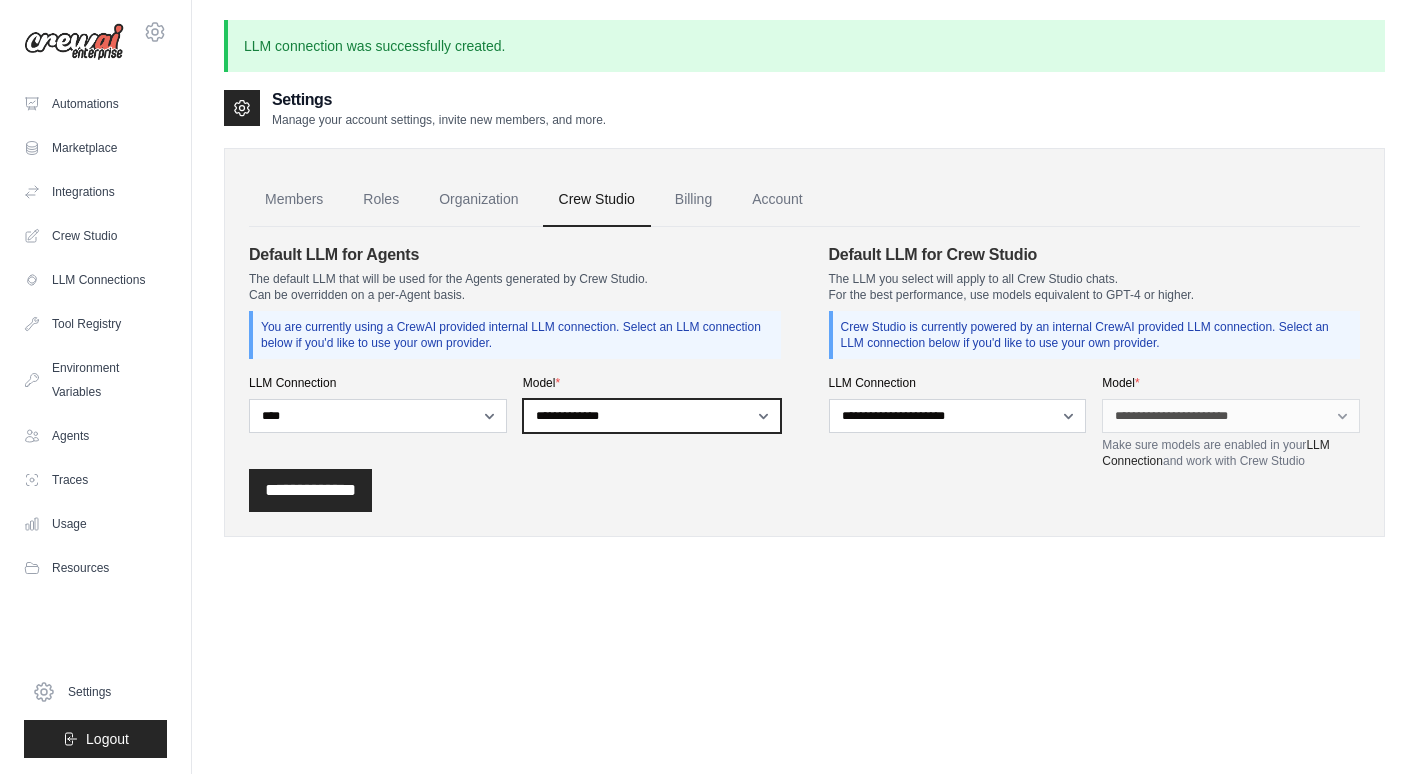 click on "**********" at bounding box center (652, 416) 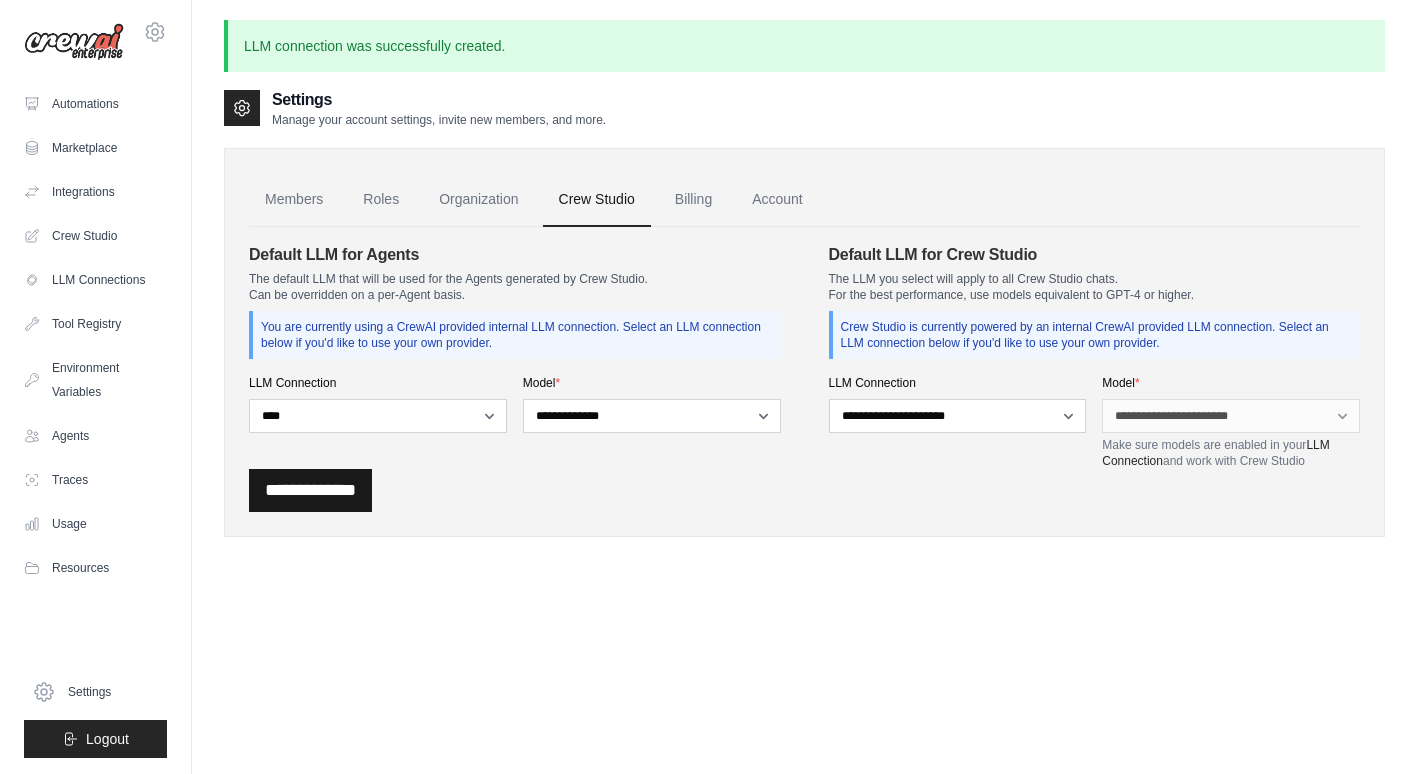 click on "**********" at bounding box center (310, 490) 